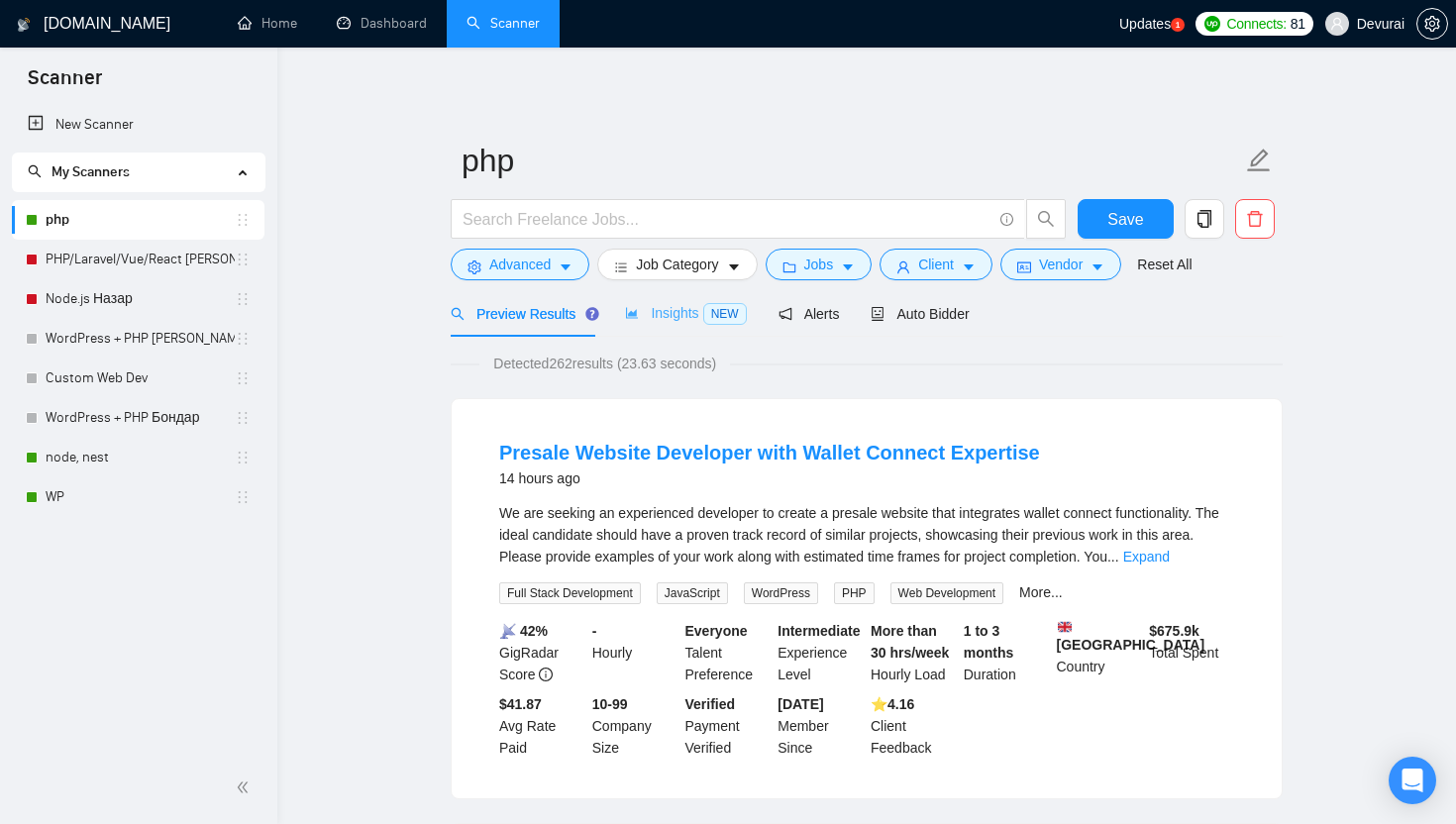 scroll, scrollTop: 0, scrollLeft: 0, axis: both 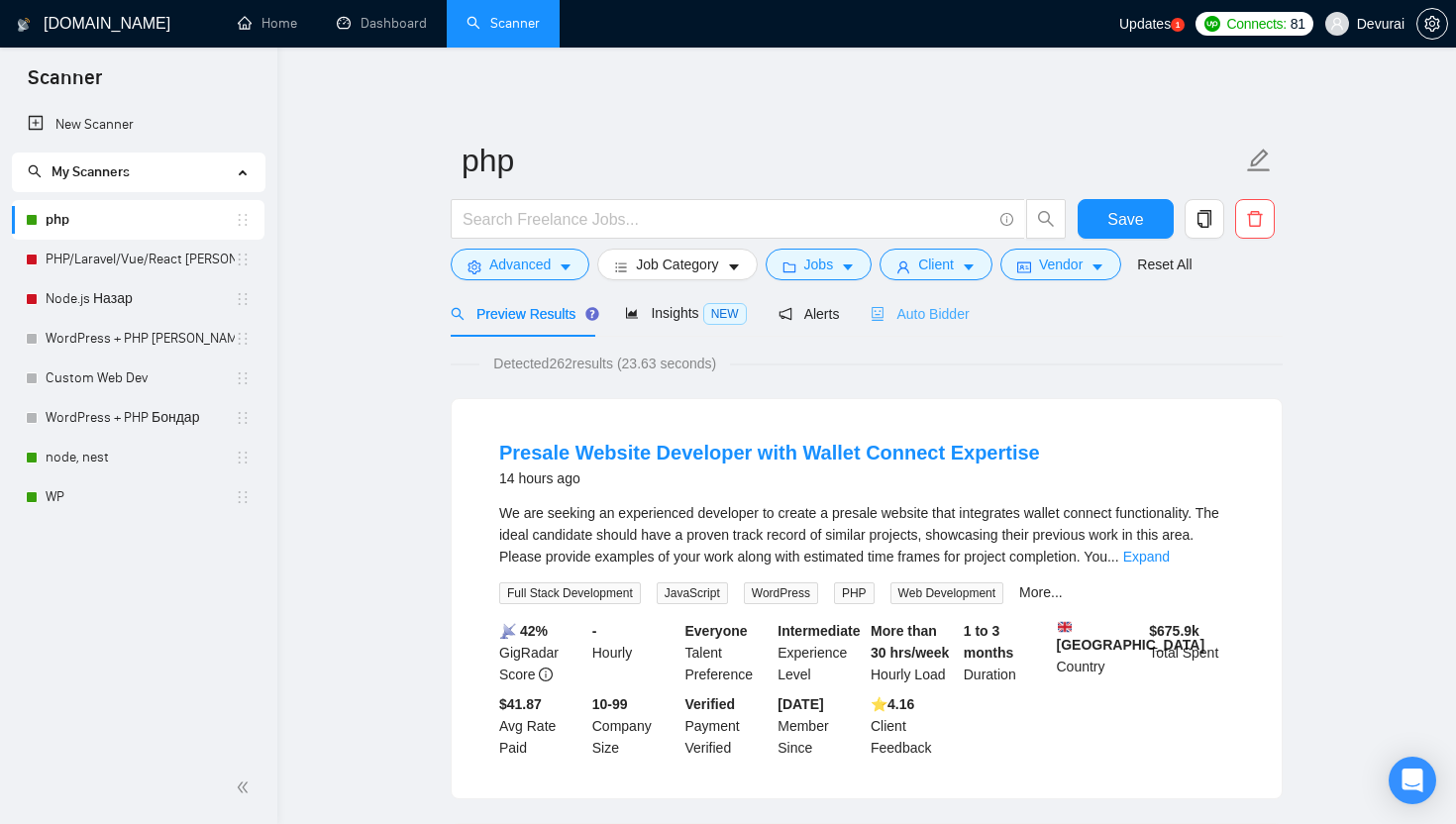 click on "Auto Bidder" at bounding box center [919, 313] 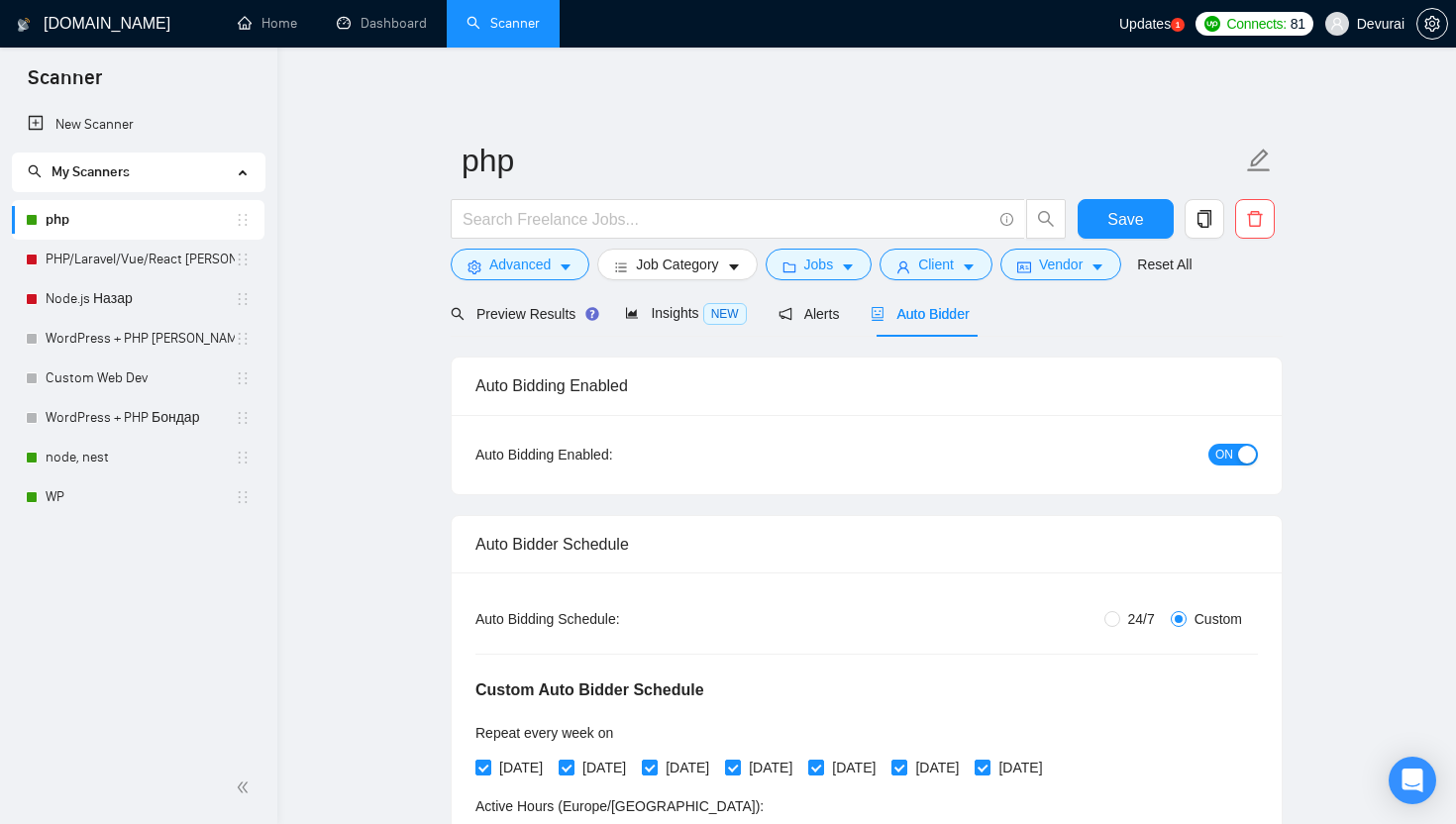 type 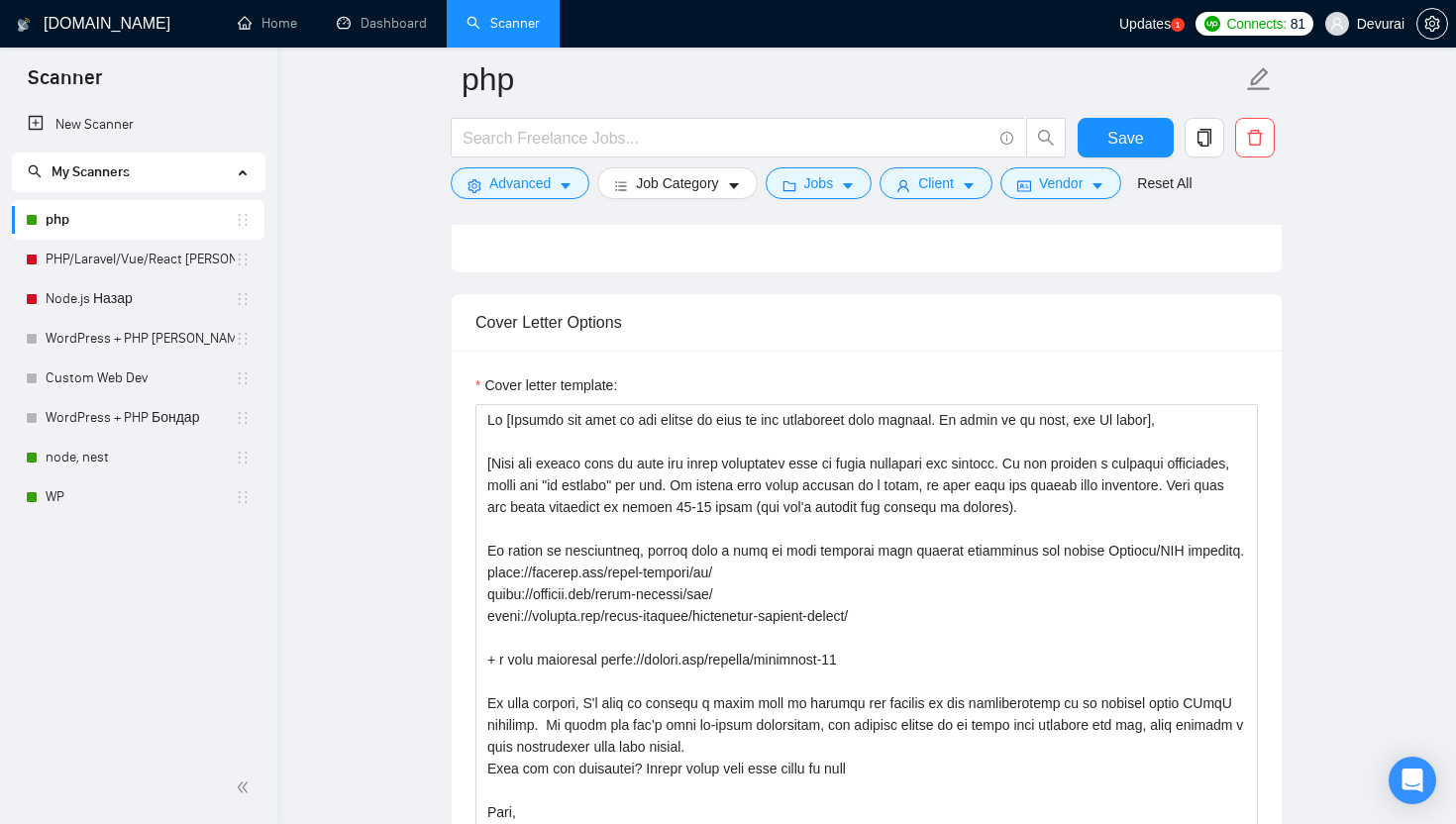 scroll, scrollTop: 1573, scrollLeft: 0, axis: vertical 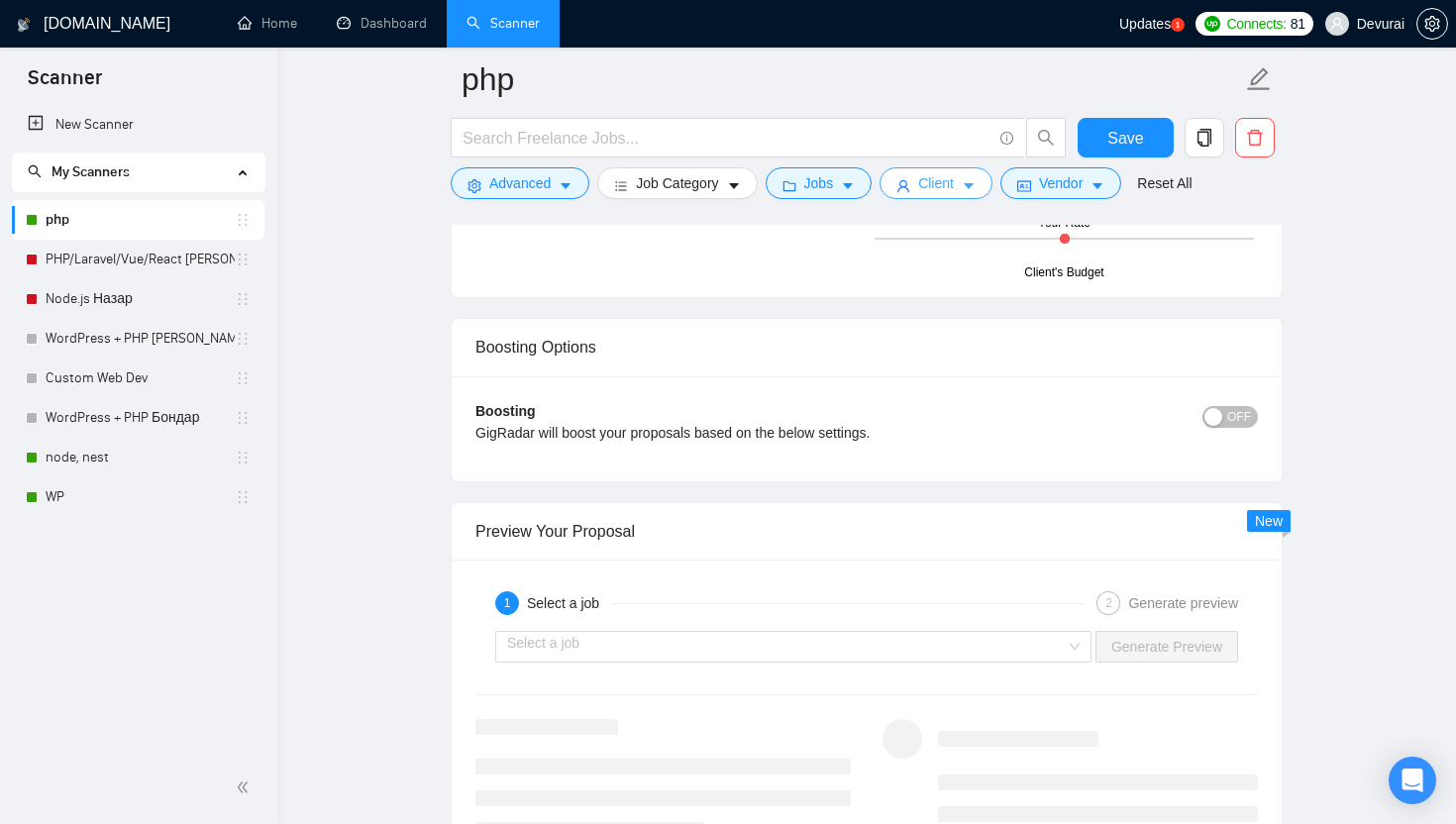 click on "Client" at bounding box center (936, 183) 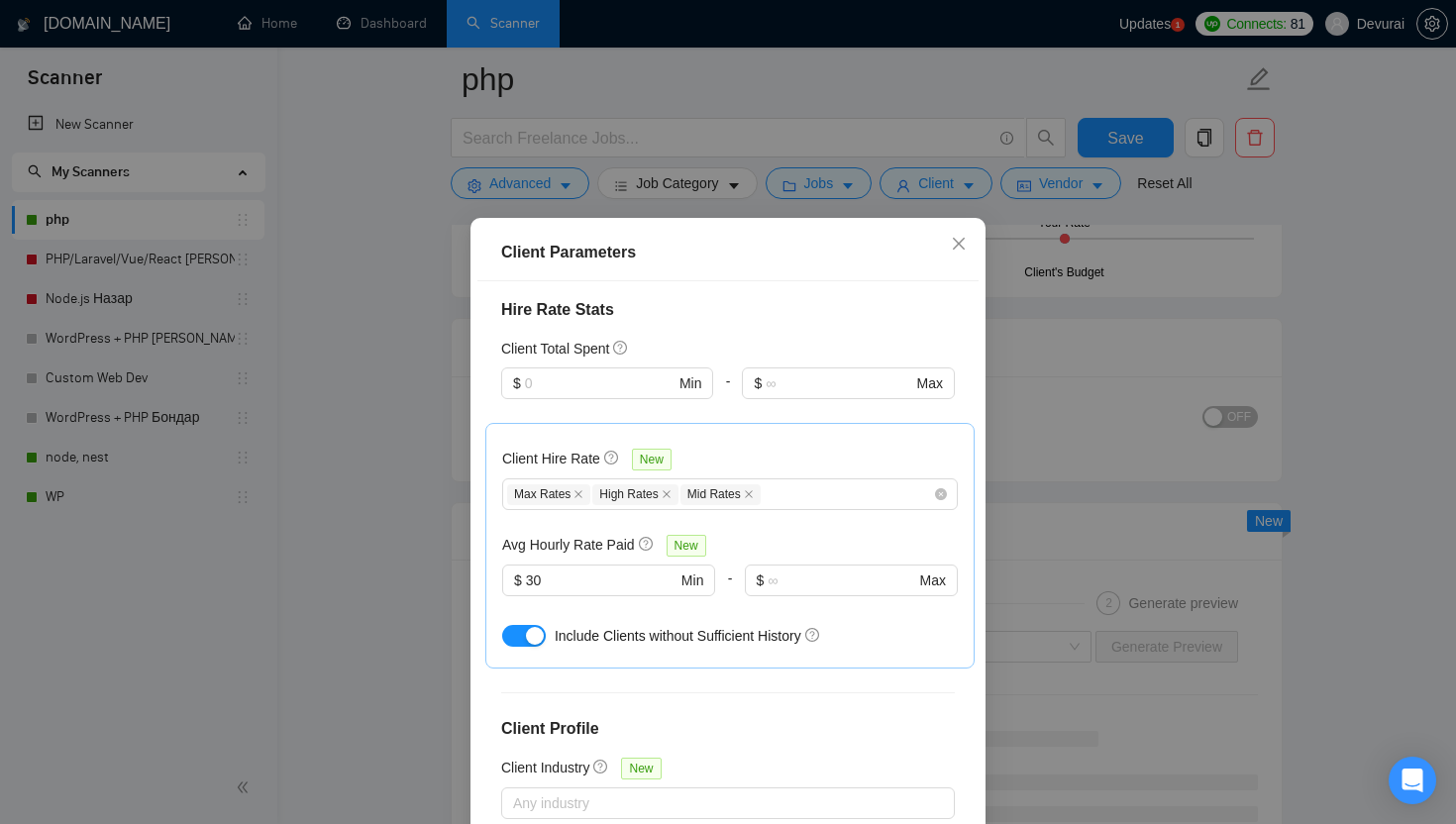 scroll, scrollTop: 685, scrollLeft: 0, axis: vertical 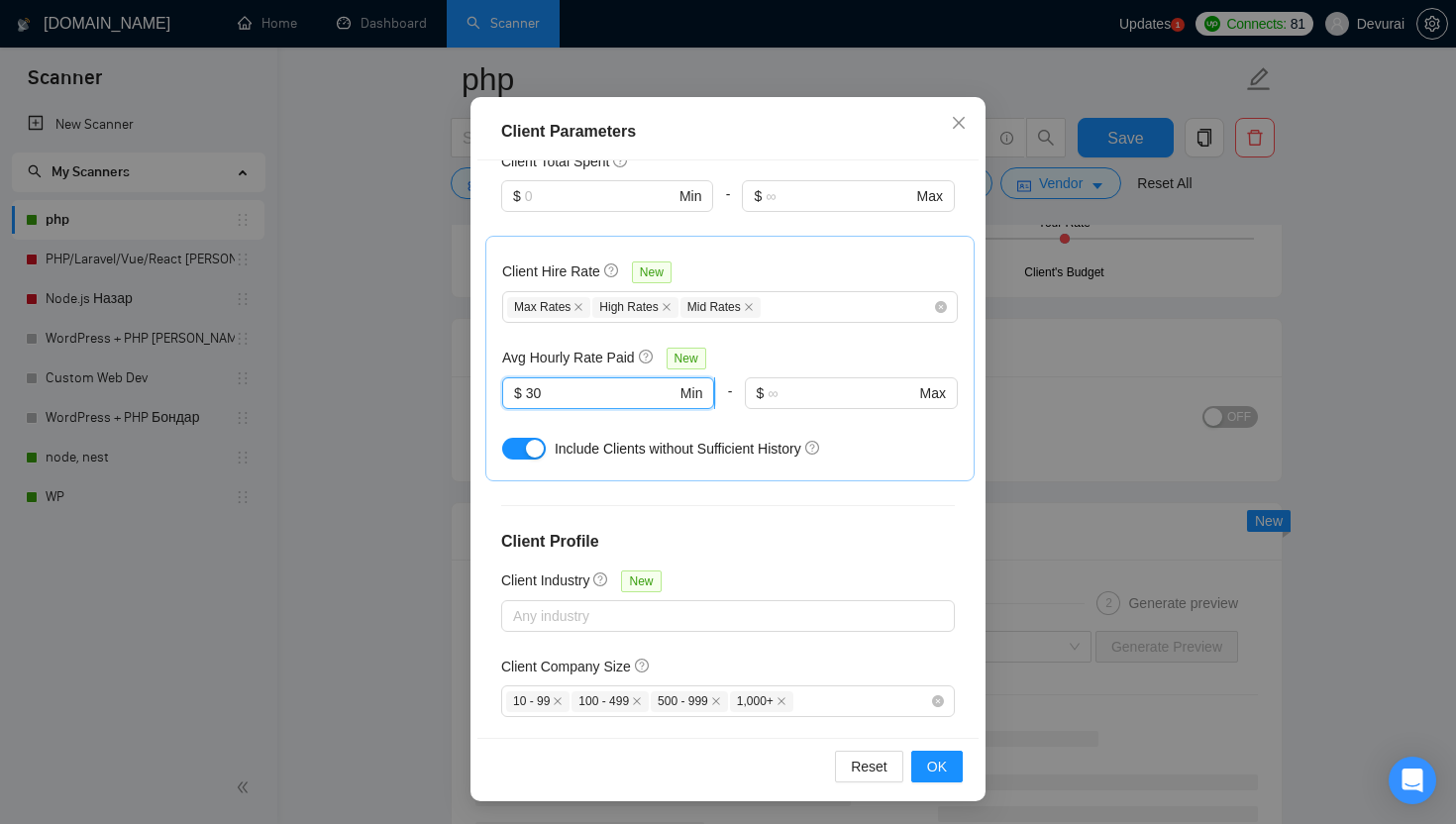 click on "30" at bounding box center (601, 393) 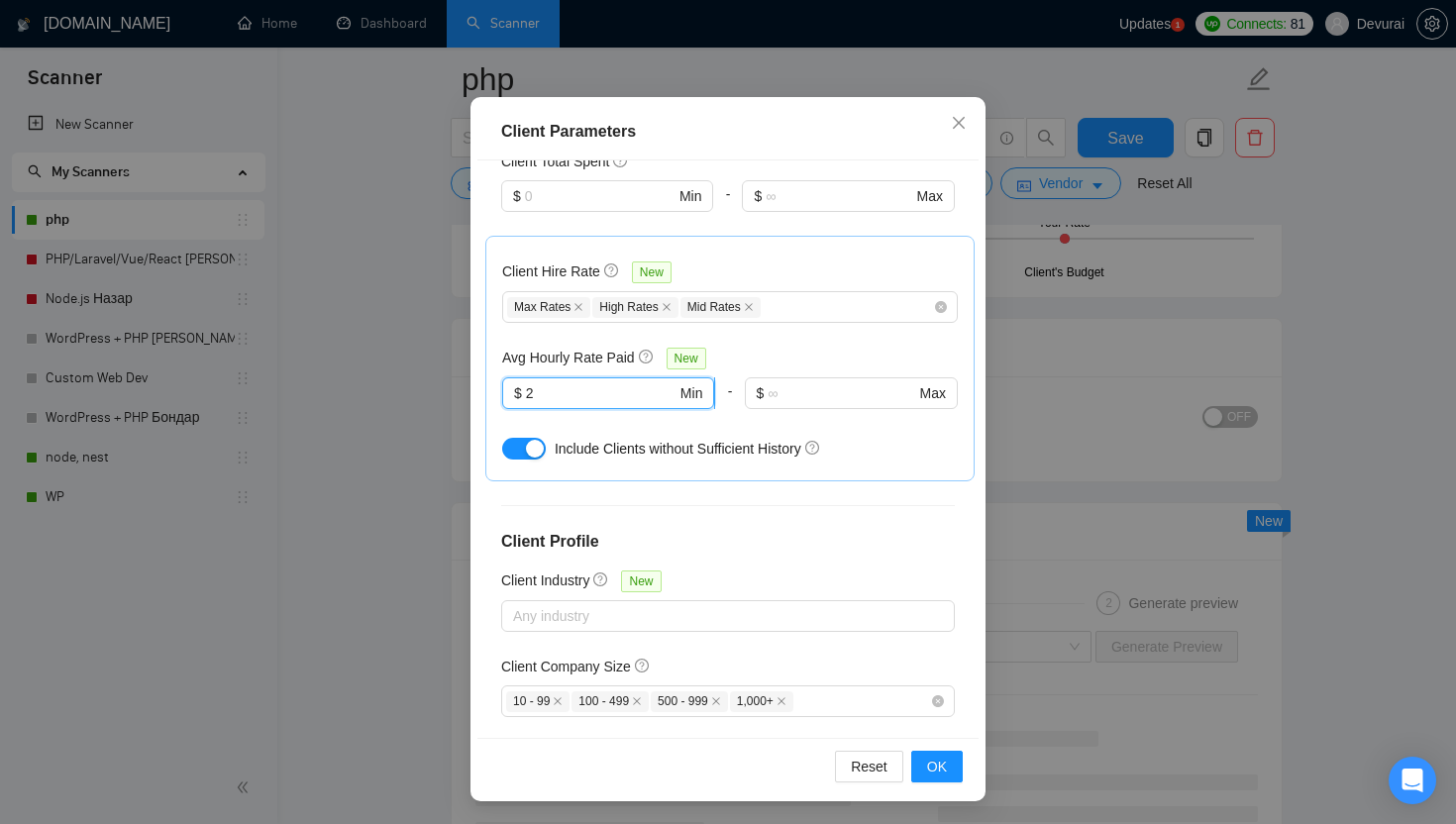type on "25" 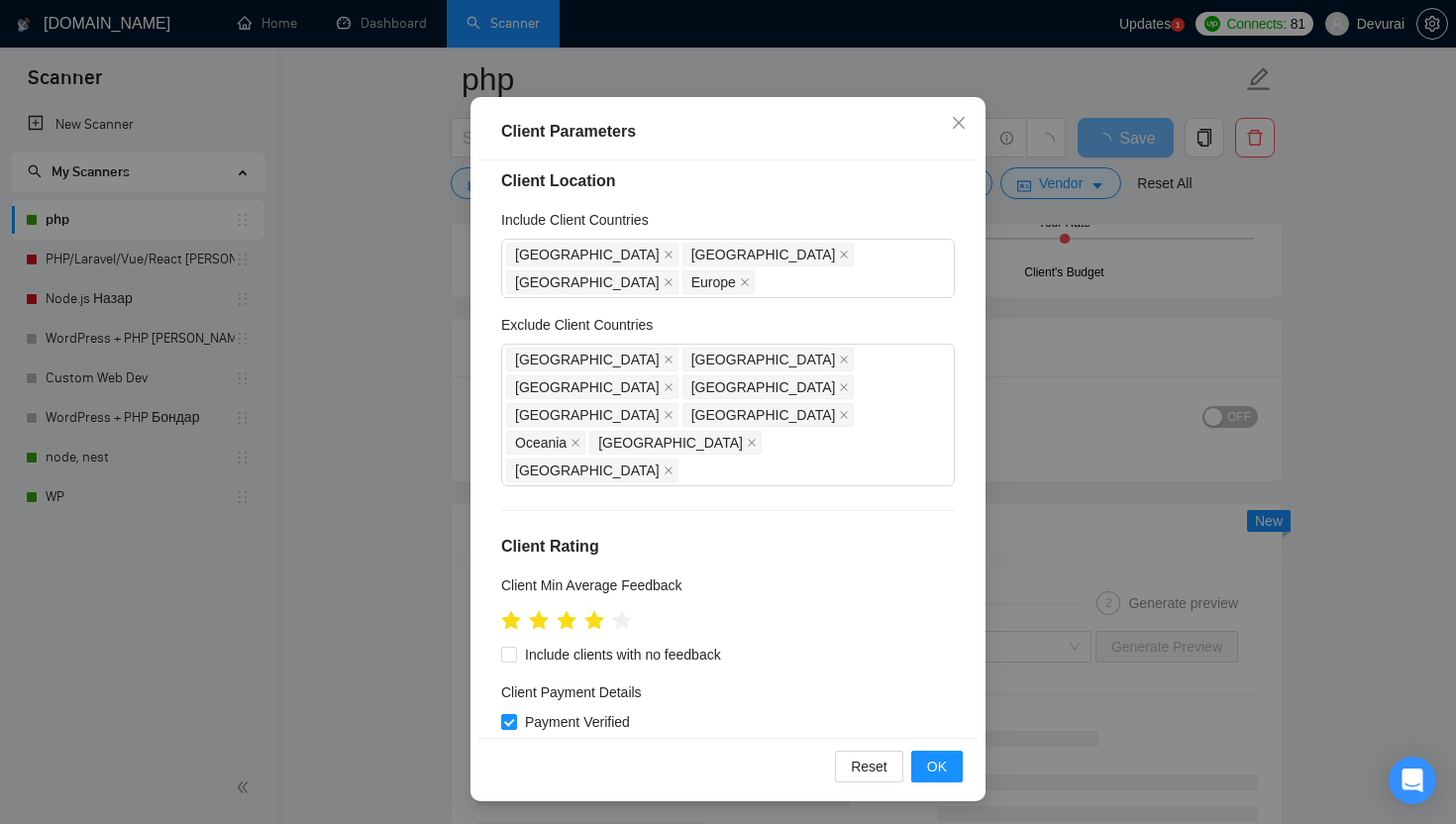 scroll, scrollTop: 0, scrollLeft: 0, axis: both 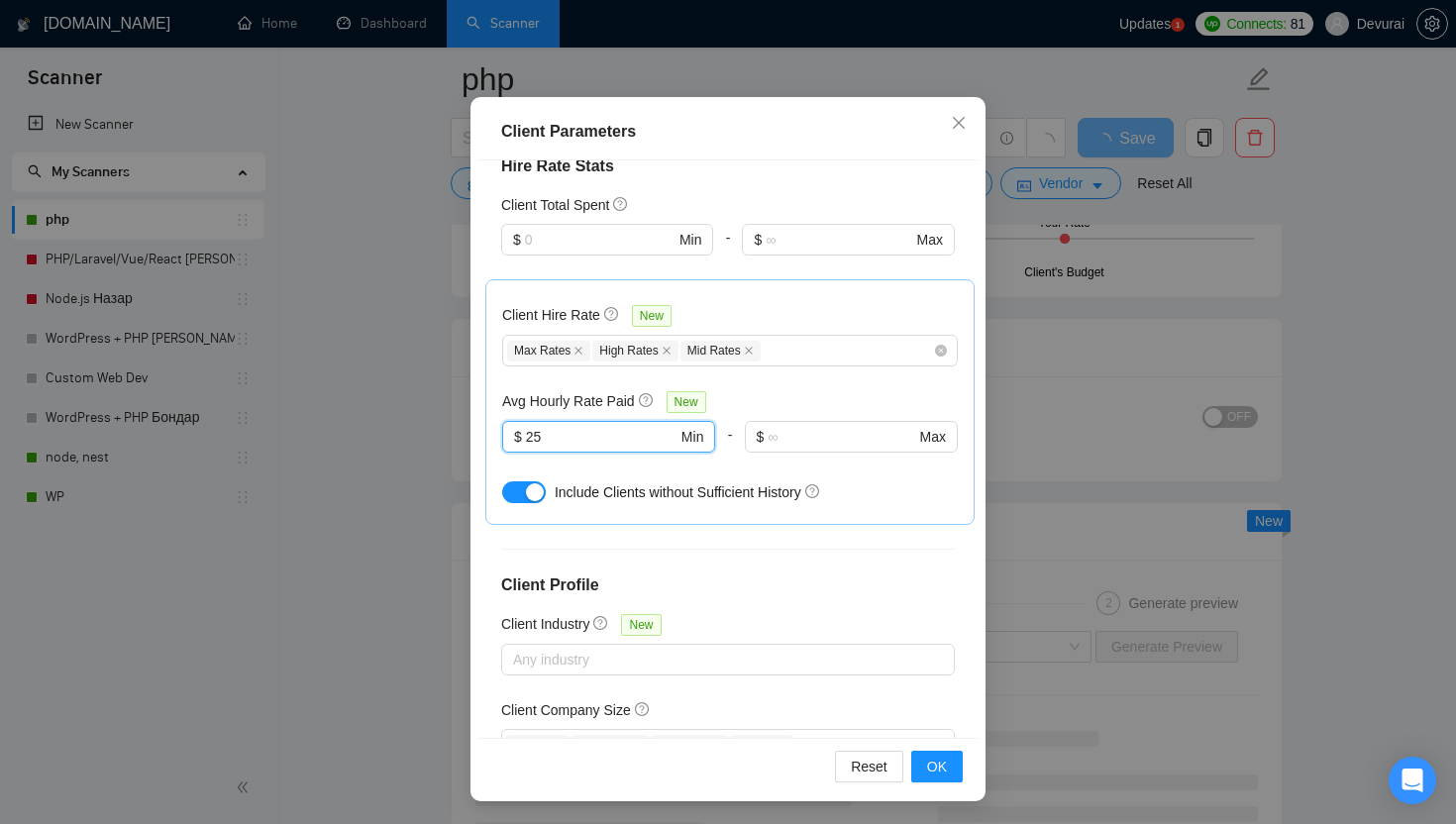 type 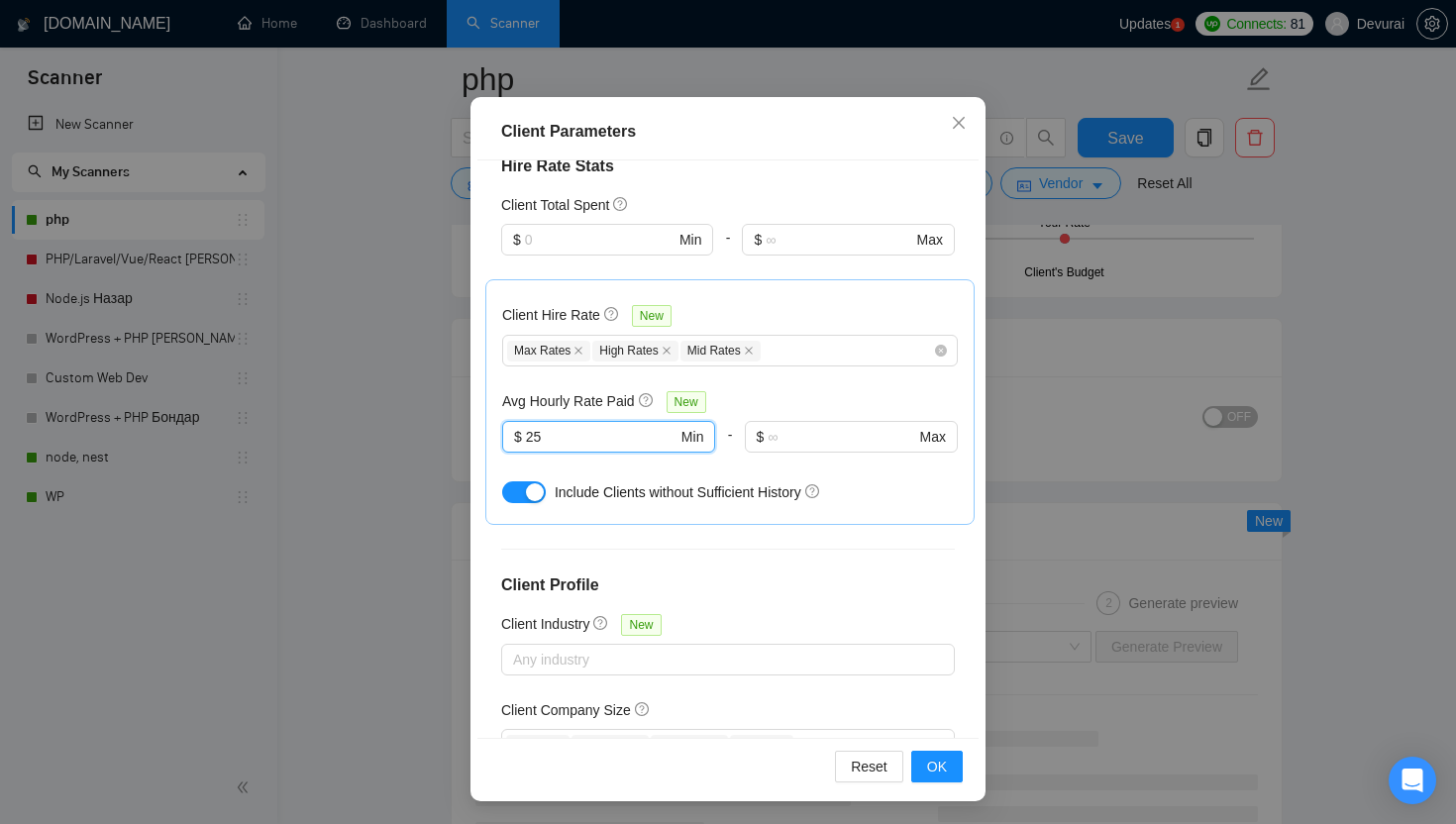 scroll, scrollTop: 685, scrollLeft: 0, axis: vertical 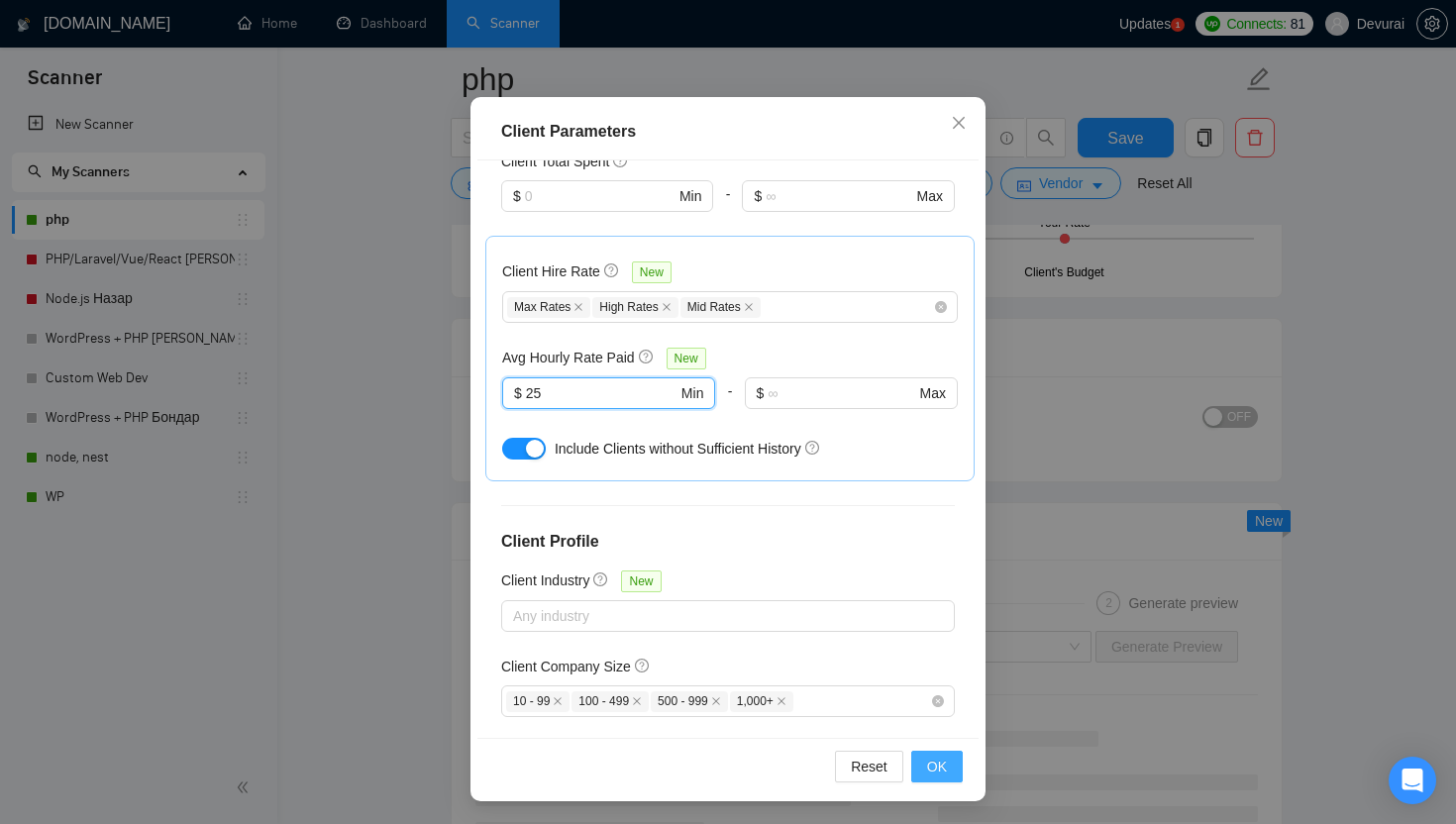type on "25" 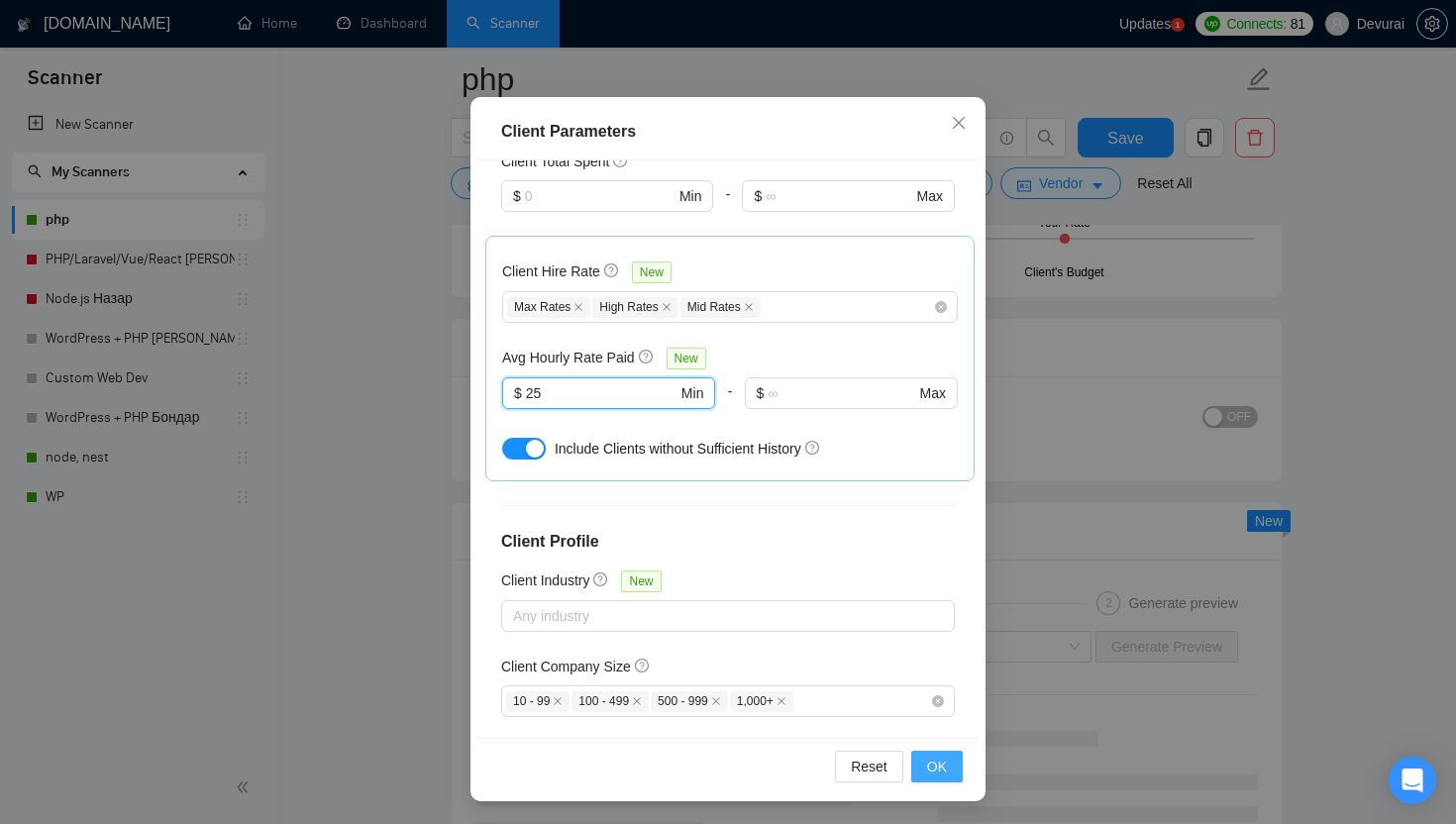 click on "OK" at bounding box center [937, 767] 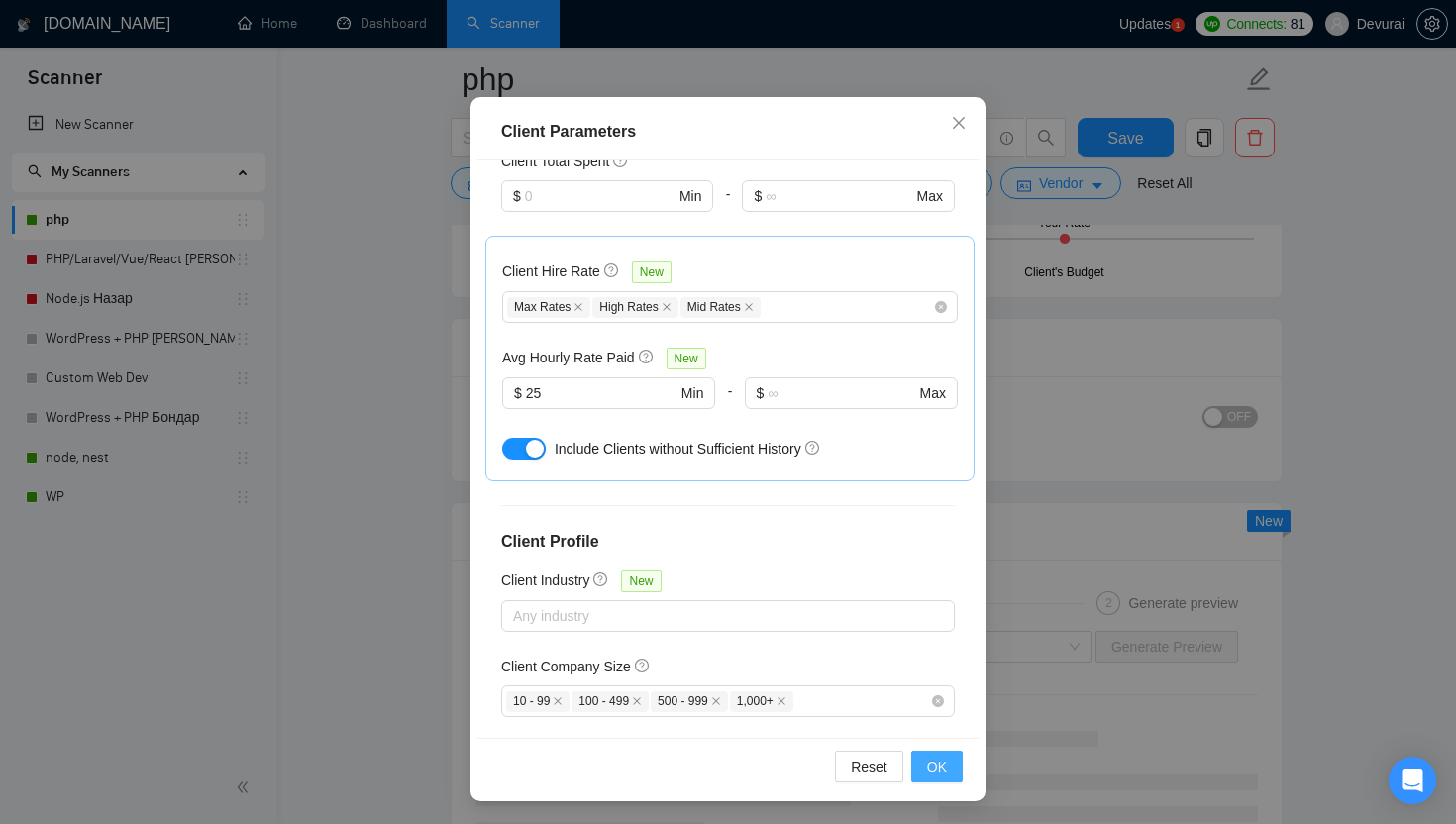 scroll, scrollTop: 22, scrollLeft: 0, axis: vertical 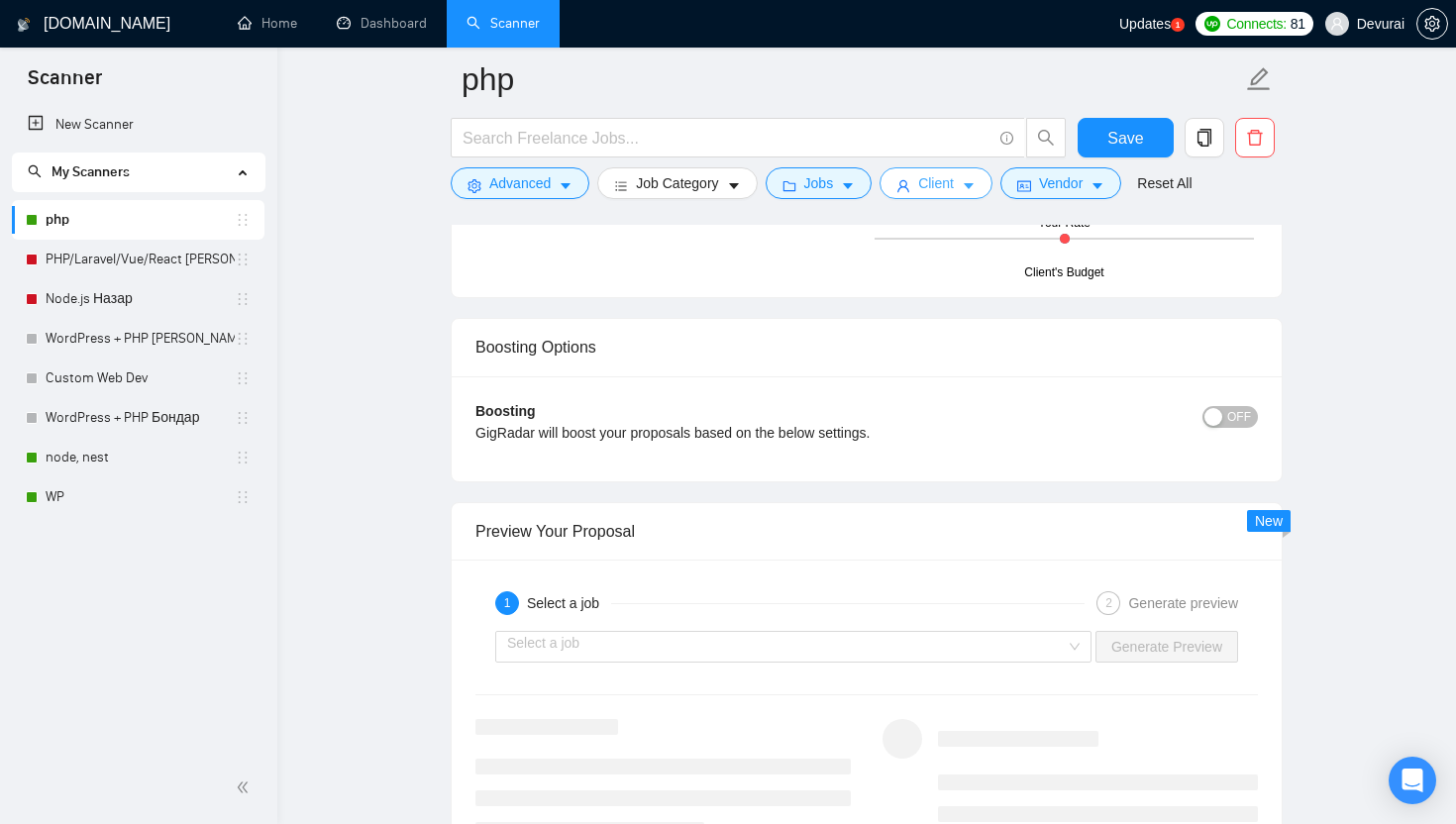 click on "Client" at bounding box center (936, 183) 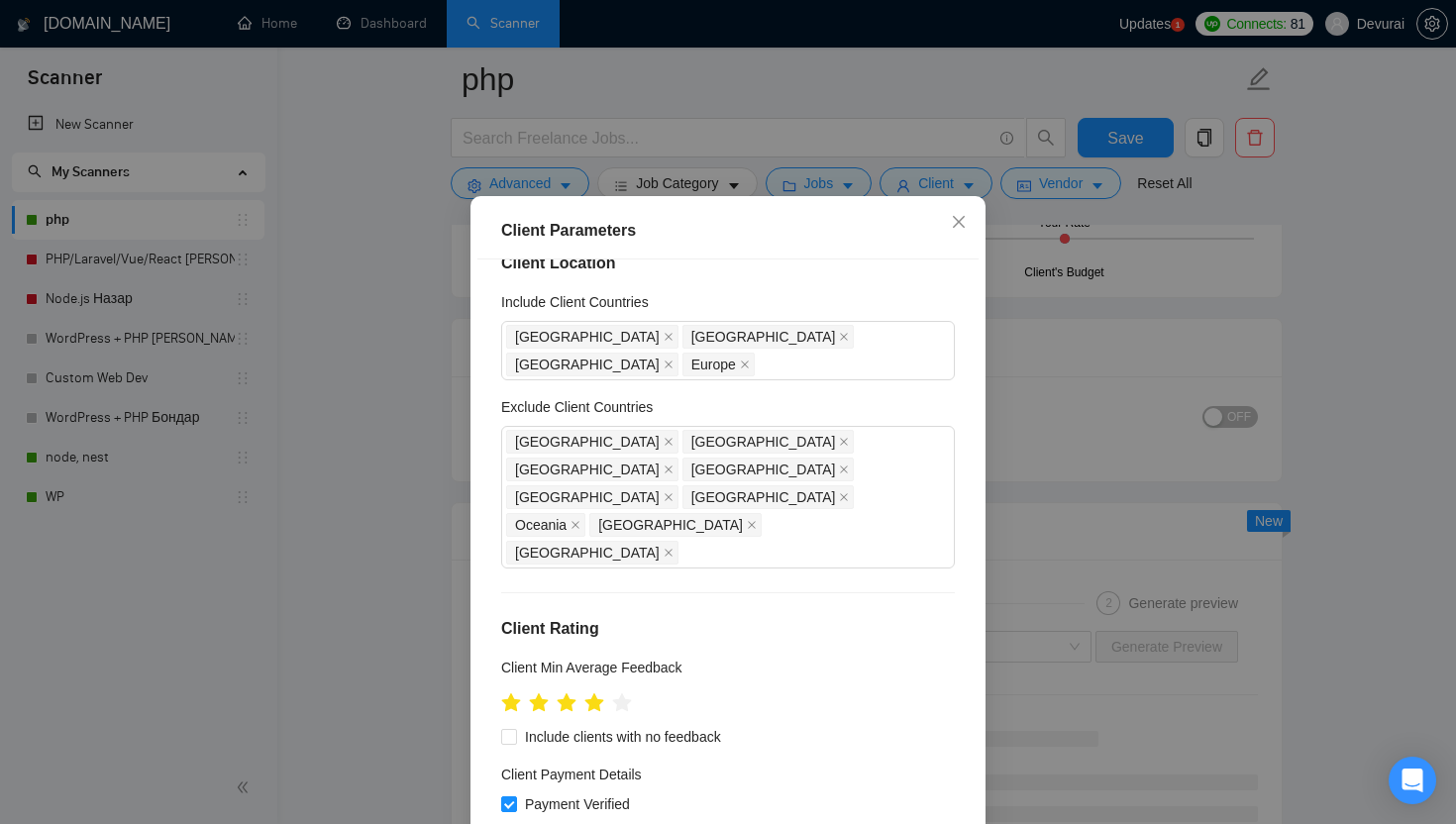 scroll, scrollTop: 0, scrollLeft: 0, axis: both 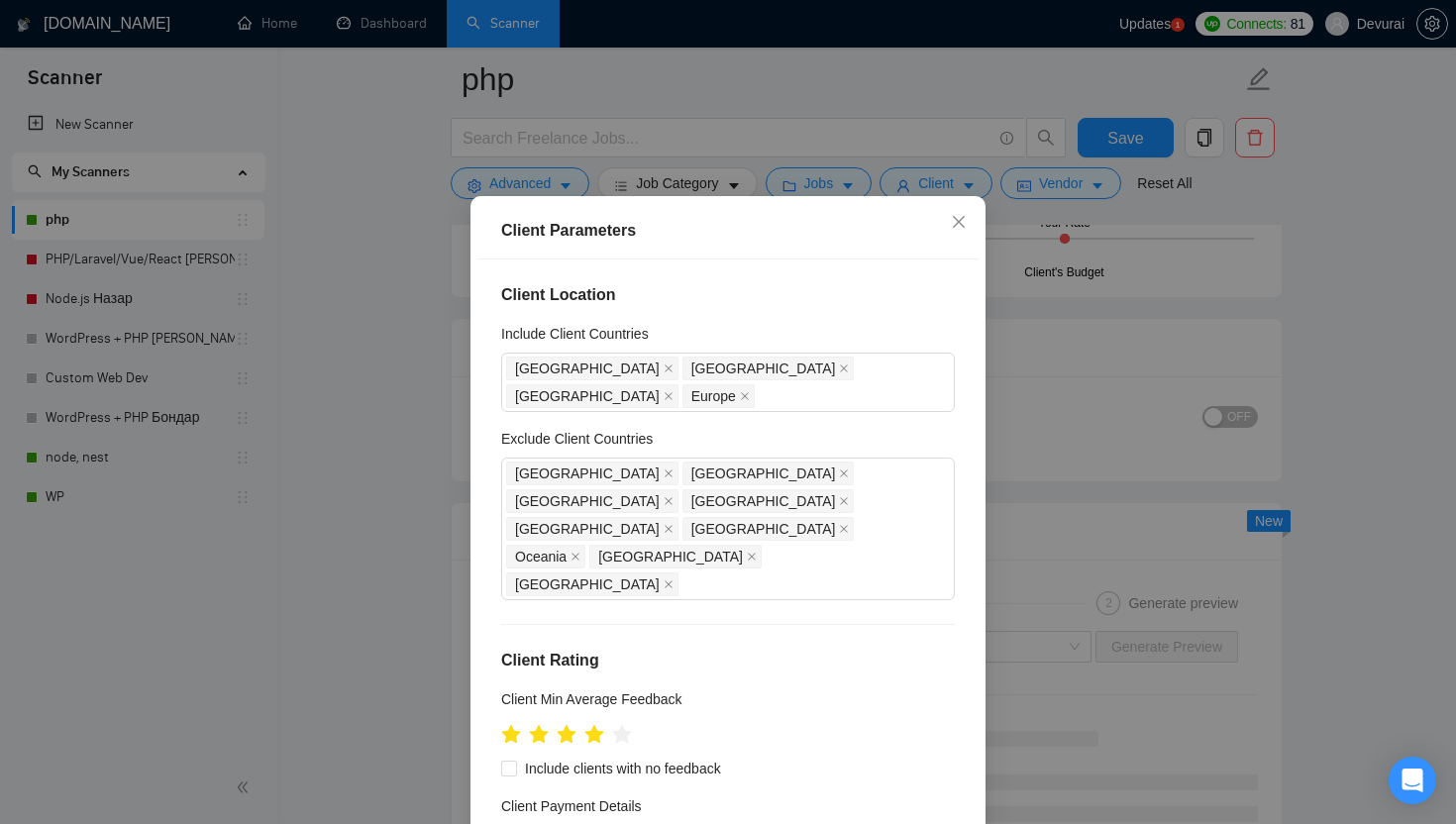 click on "Client Parameters Client Location Include Client Countries [GEOGRAPHIC_DATA] [GEOGRAPHIC_DATA] [GEOGRAPHIC_DATA] [GEOGRAPHIC_DATA]   Exclude Client Countries [GEOGRAPHIC_DATA] [GEOGRAPHIC_DATA] [GEOGRAPHIC_DATA] [GEOGRAPHIC_DATA] [GEOGRAPHIC_DATA] [GEOGRAPHIC_DATA] [GEOGRAPHIC_DATA] [GEOGRAPHIC_DATA] [GEOGRAPHIC_DATA]   Client Rating Client Min Average Feedback Include clients with no feedback Client Payment Details Payment Verified Hire Rate Stats   Client Total Spent $ Min - $ Max Client Hire Rate New Max Rates High Rates Mid Rates     Avg Hourly Rate Paid New $ 25 Min - $ Max Include Clients without Sufficient History Client Profile Client Industry New   Any industry Client Company Size 10 - 99 100 - 499 500 - 999 1,000+   Enterprise Clients New   Any clients Reset OK" at bounding box center (728, 412) 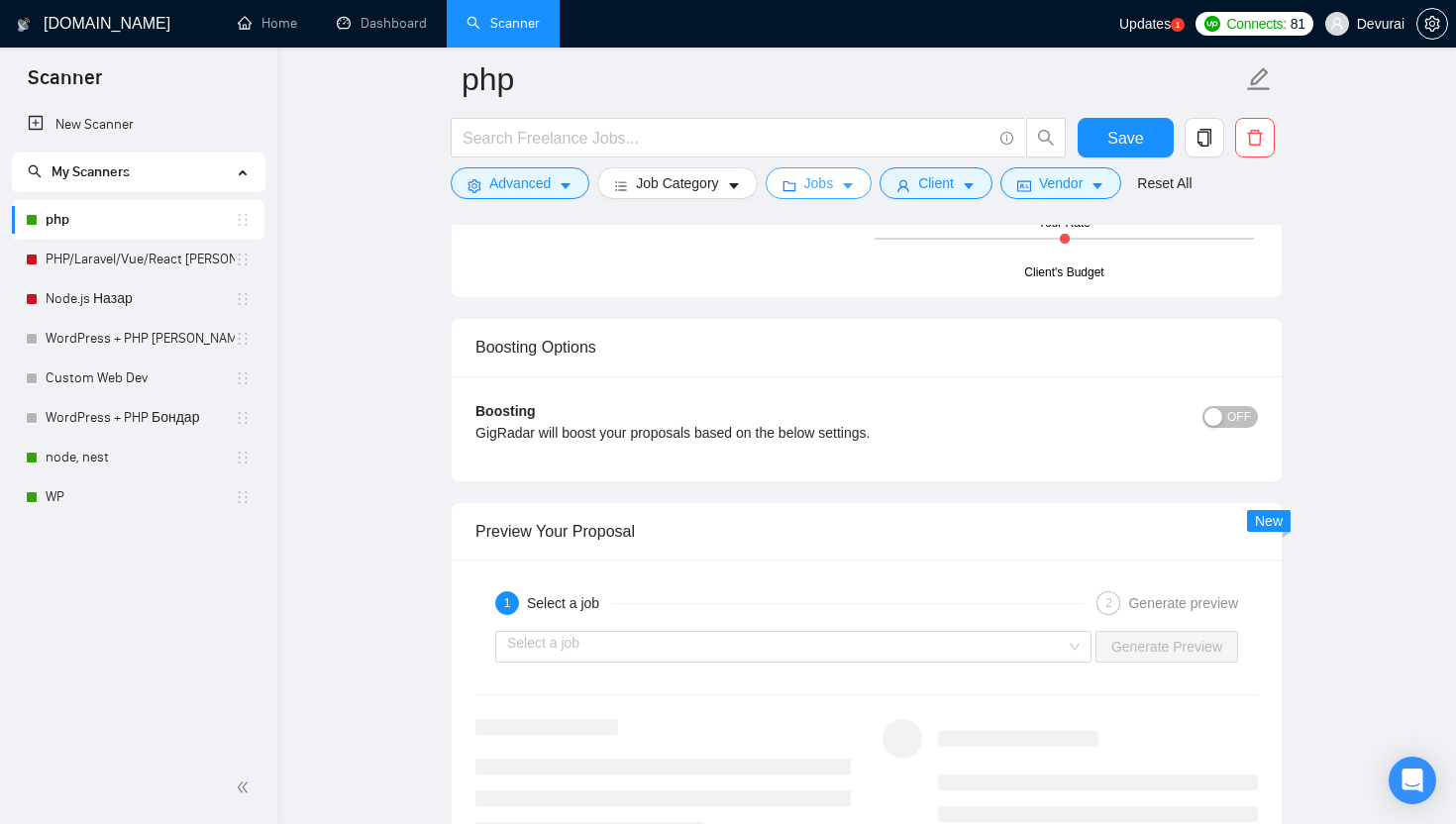 click on "Jobs" at bounding box center (819, 183) 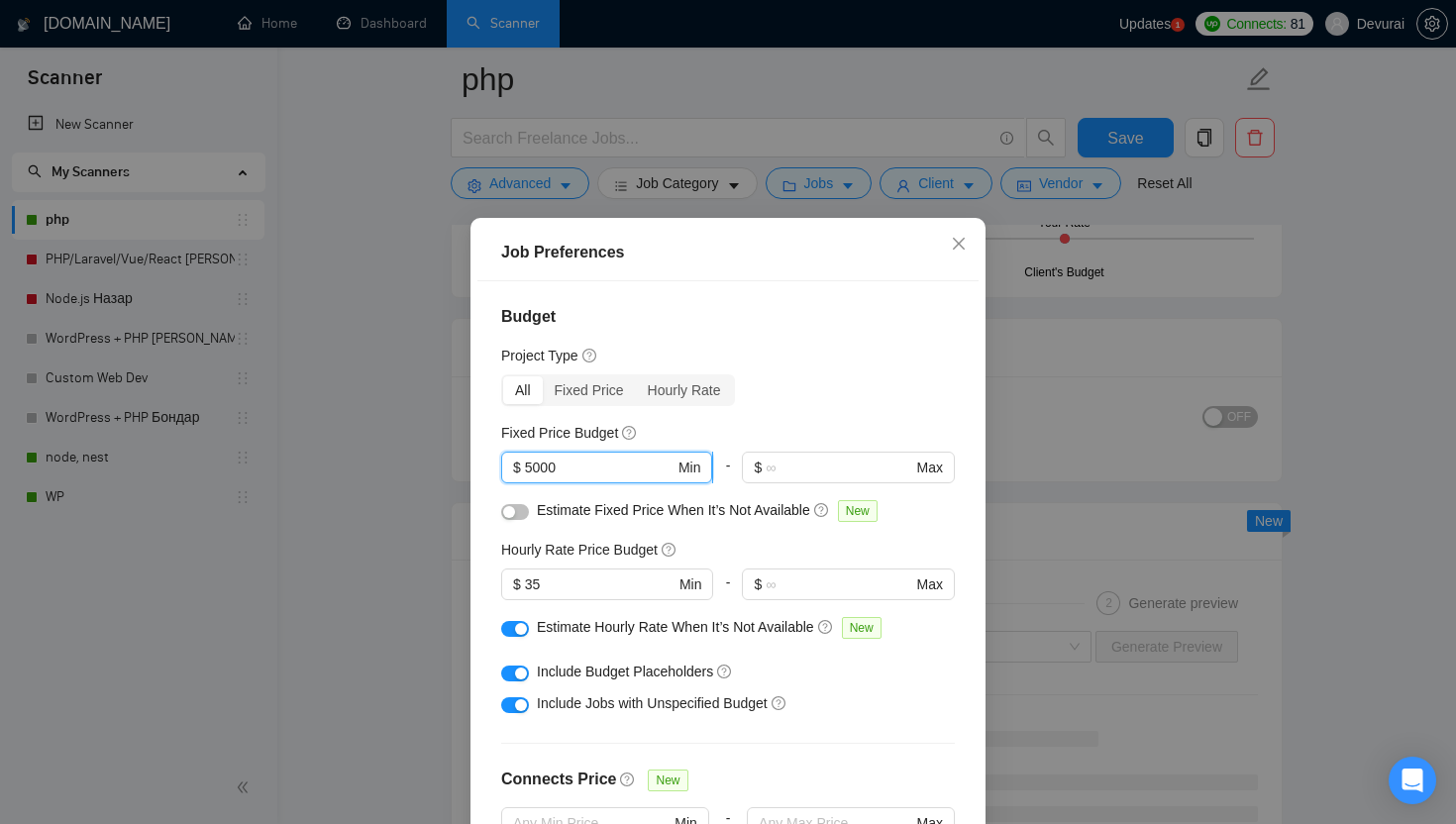 click on "5000" at bounding box center (599, 467) 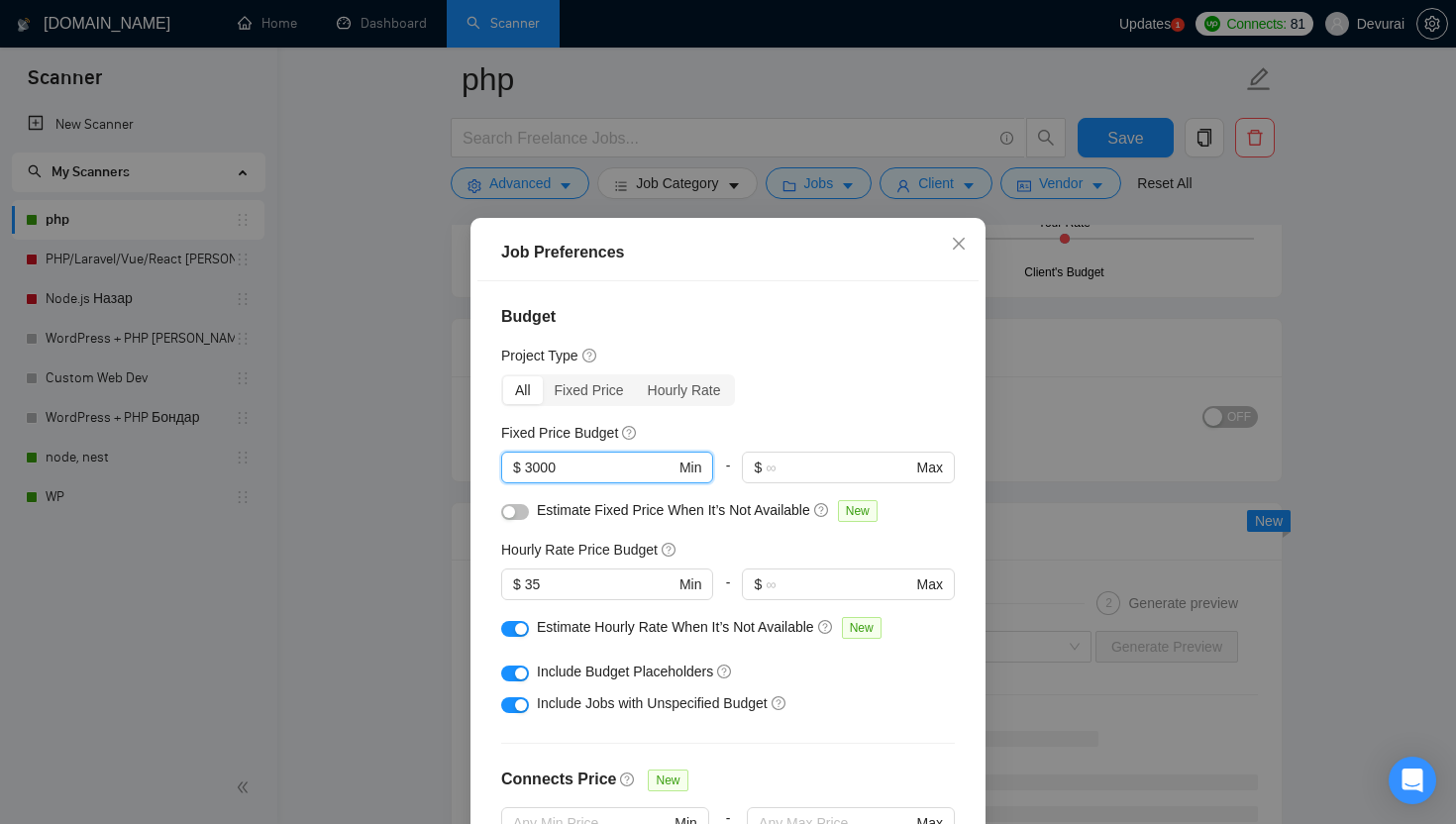 type on "3000" 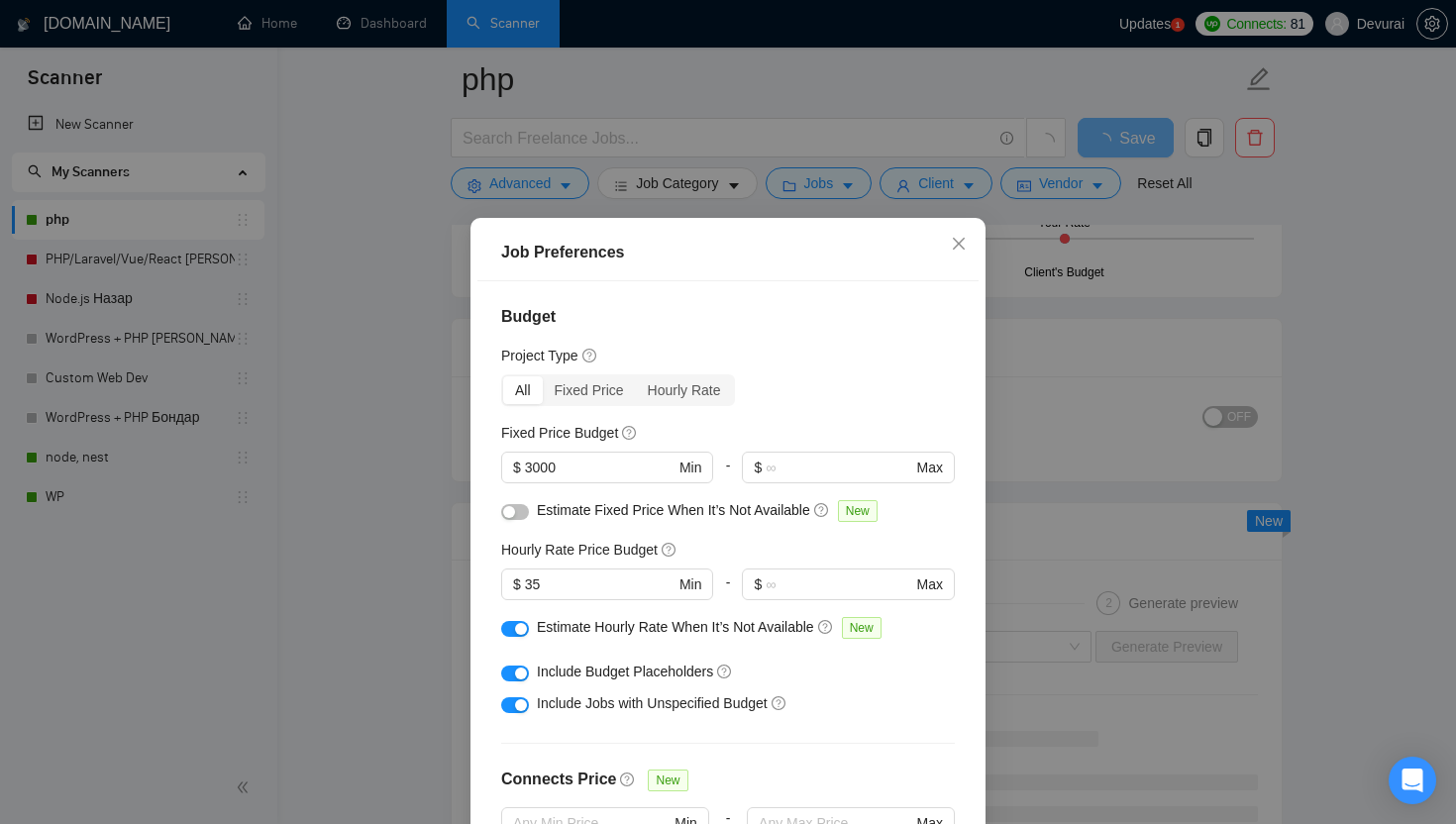 scroll, scrollTop: 540, scrollLeft: 0, axis: vertical 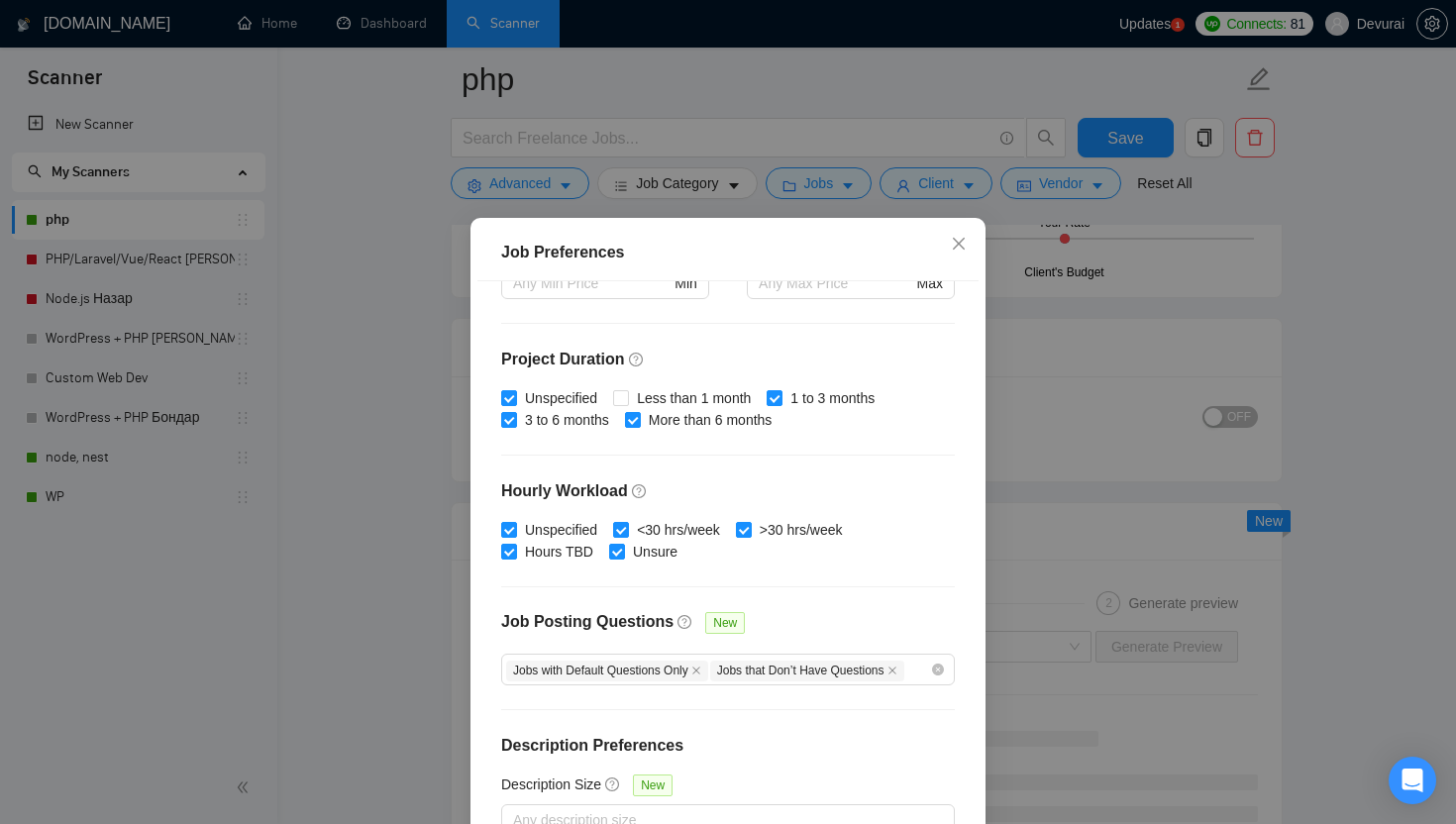 click on "Job Preferences Budget Project Type All Fixed Price Hourly Rate   Fixed Price Budget $ 3000 Min - $ Max Estimate Fixed Price When It’s Not Available New   Hourly Rate Price Budget $ 35 Min - $ Max Estimate Hourly Rate When It’s Not Available New Include Budget Placeholders Include Jobs with Unspecified Budget   Connects Price New Min - Max Project Duration   Unspecified Less than 1 month 1 to 3 months 3 to 6 months More than 6 months Hourly Workload   Unspecified <30 hrs/week >30 hrs/week Hours TBD Unsure Job Posting Questions New Jobs with Default Questions Only Jobs that Don’t Have Questions   Description Preferences Description Size New   Any description size Reset OK" at bounding box center (728, 412) 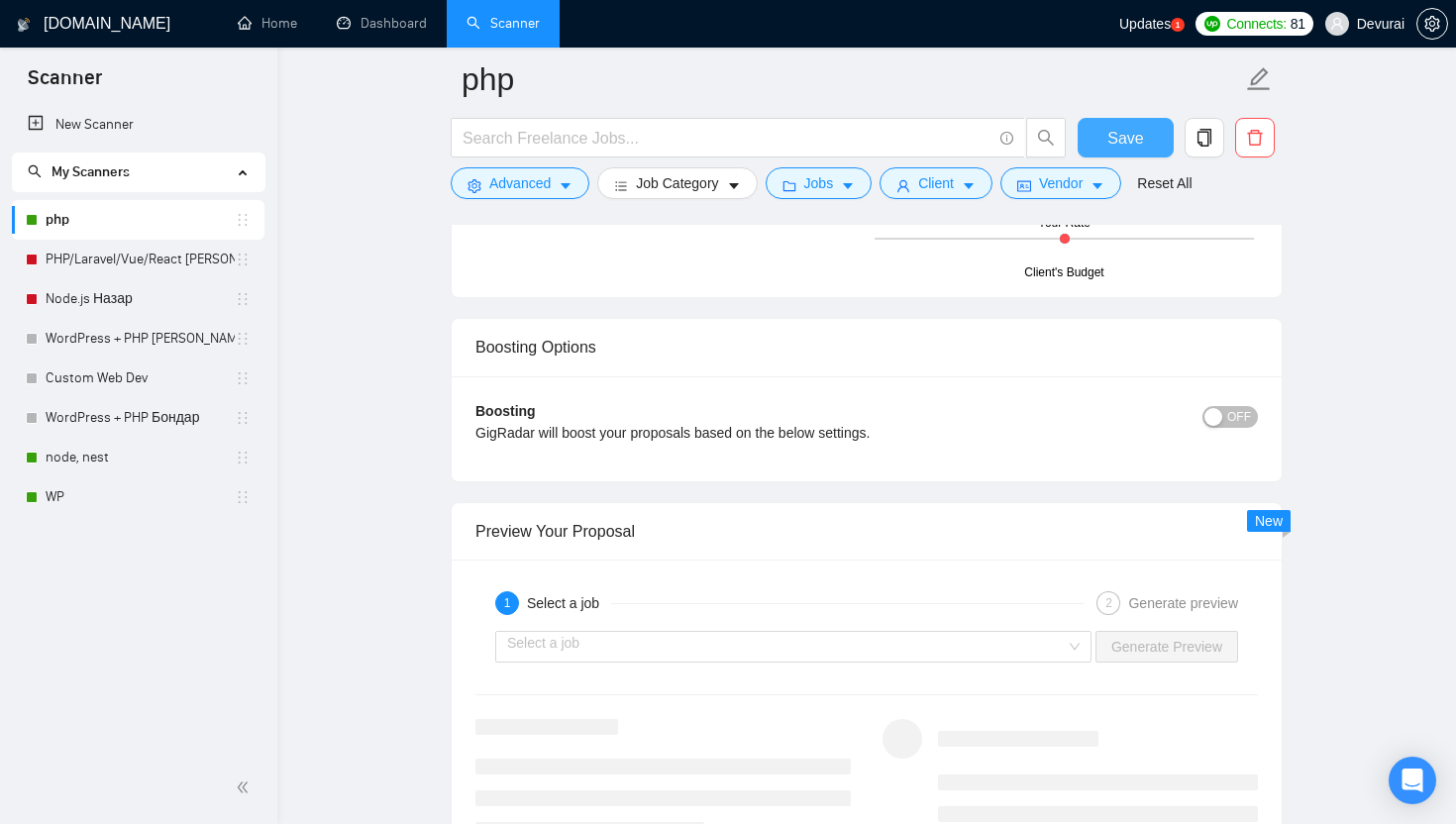 click on "Save" at bounding box center (1125, 138) 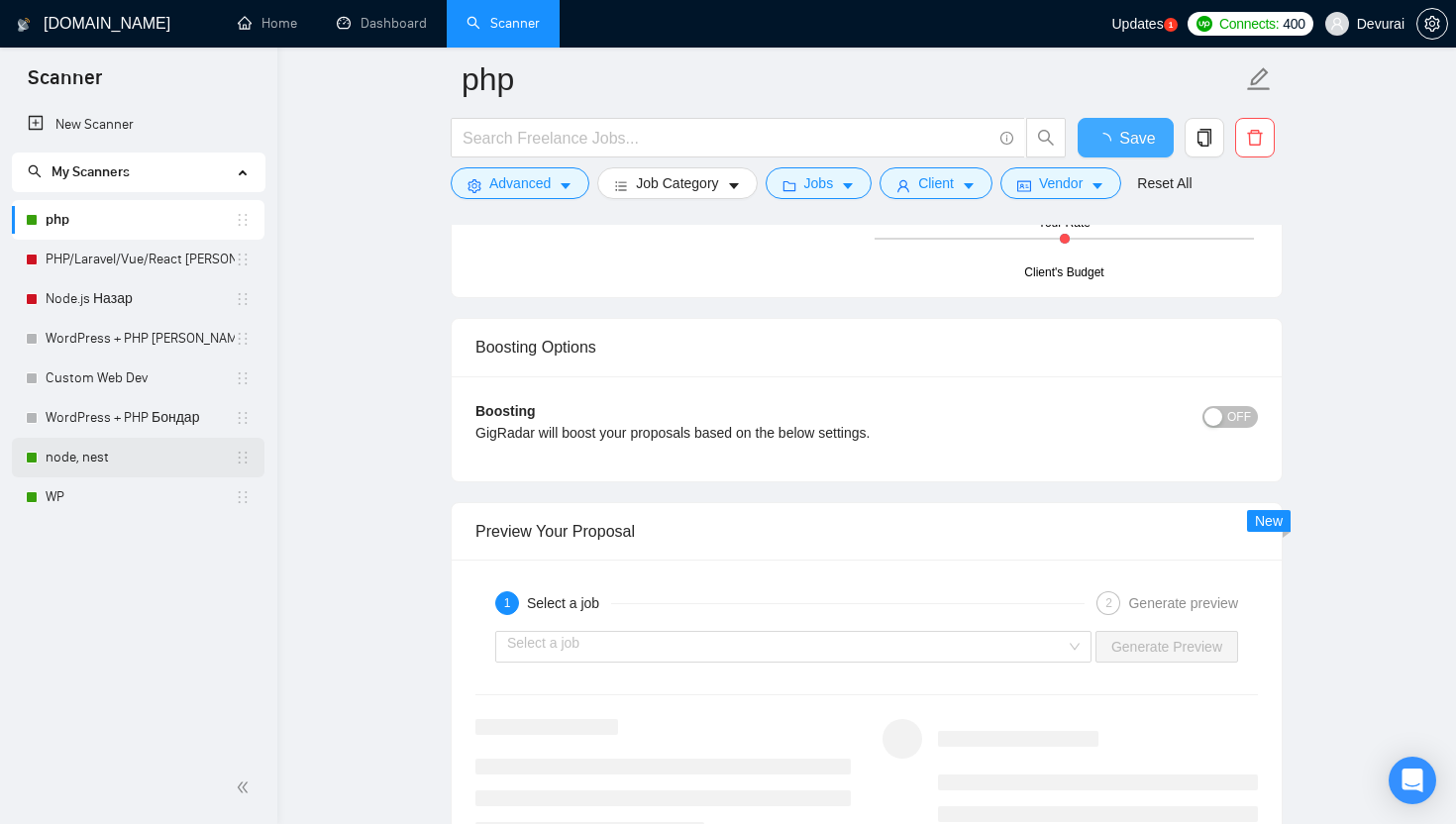 type 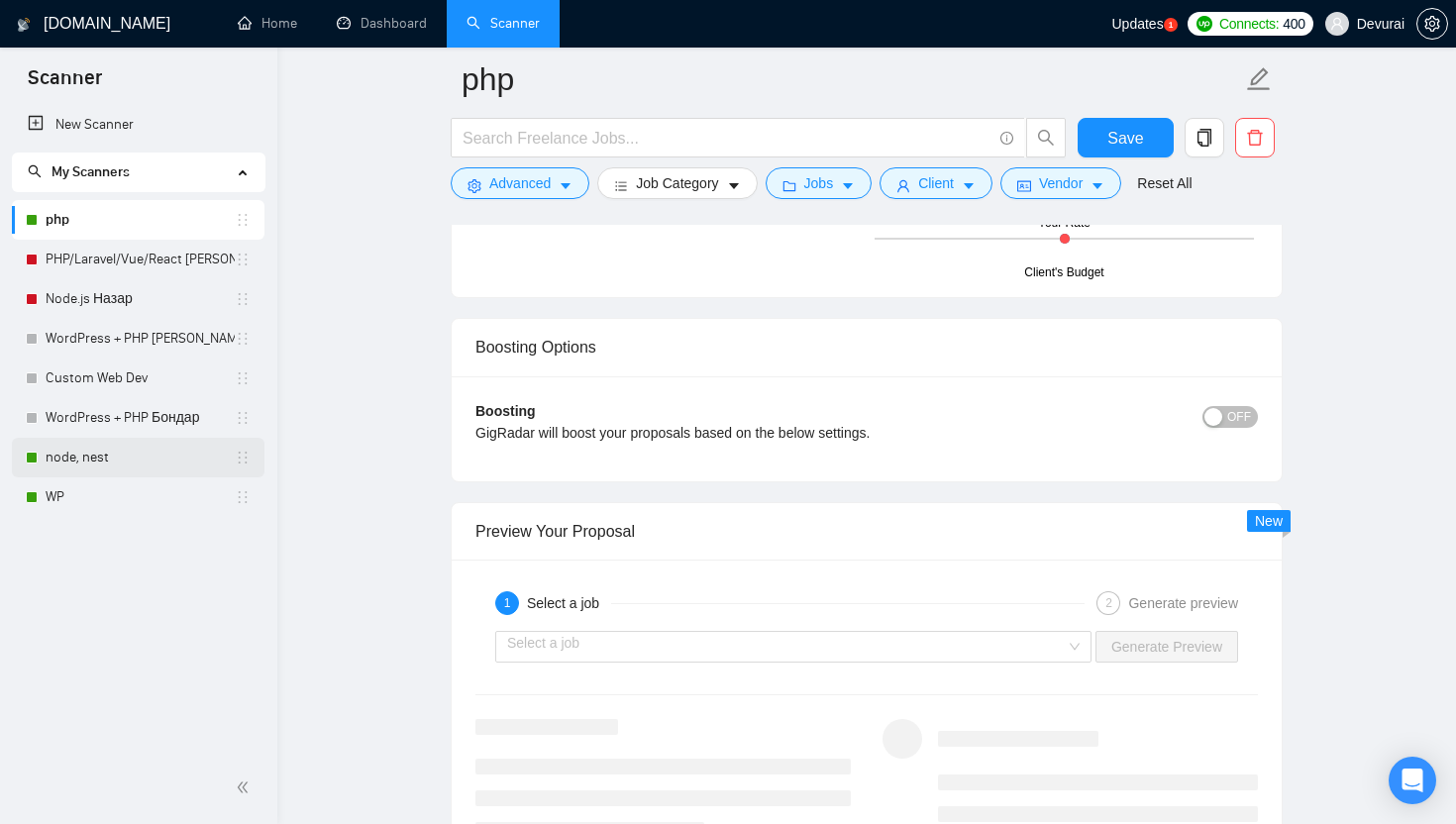 click on "node, nest" at bounding box center (140, 458) 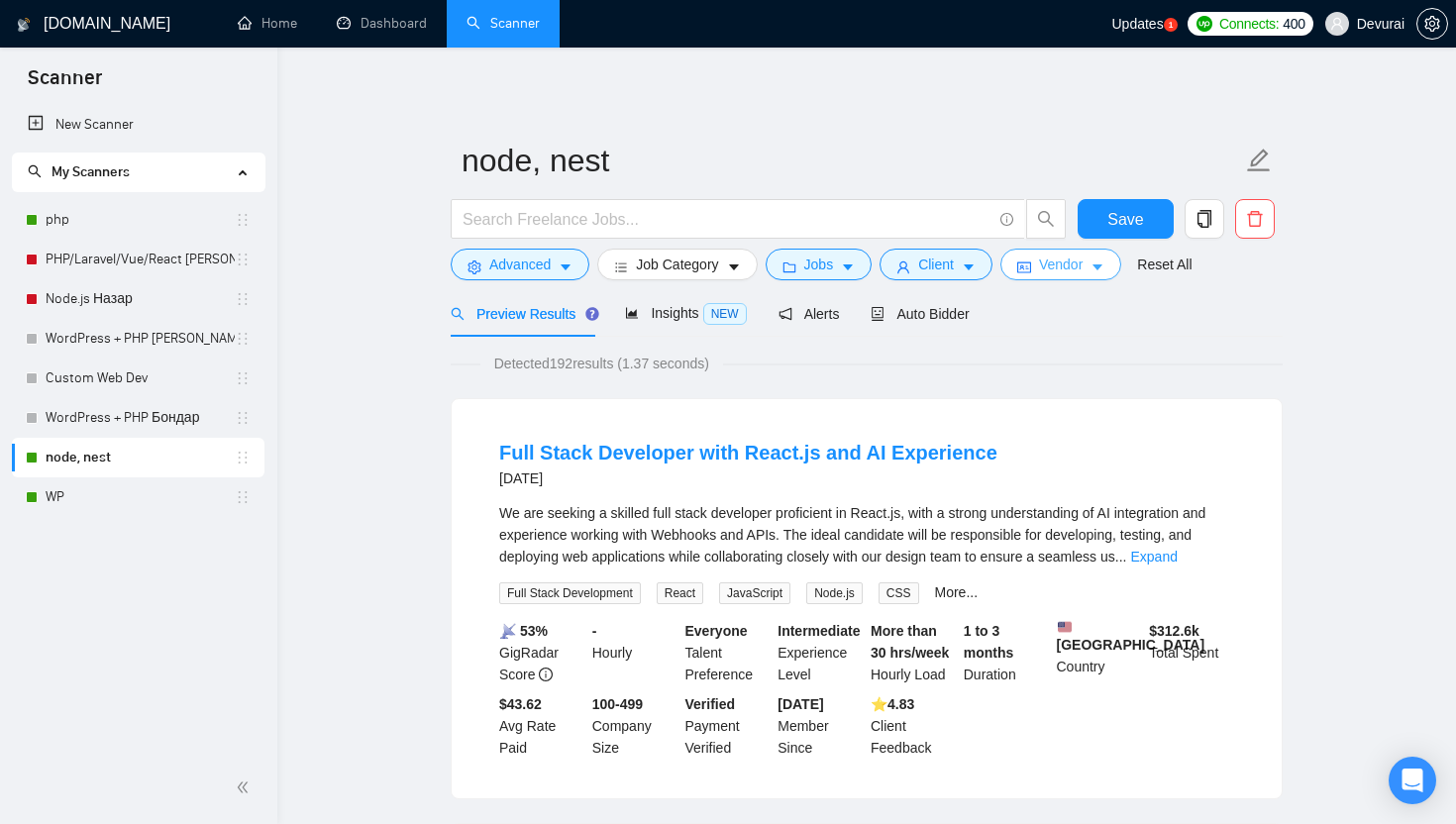 click on "Vendor" at bounding box center (1061, 264) 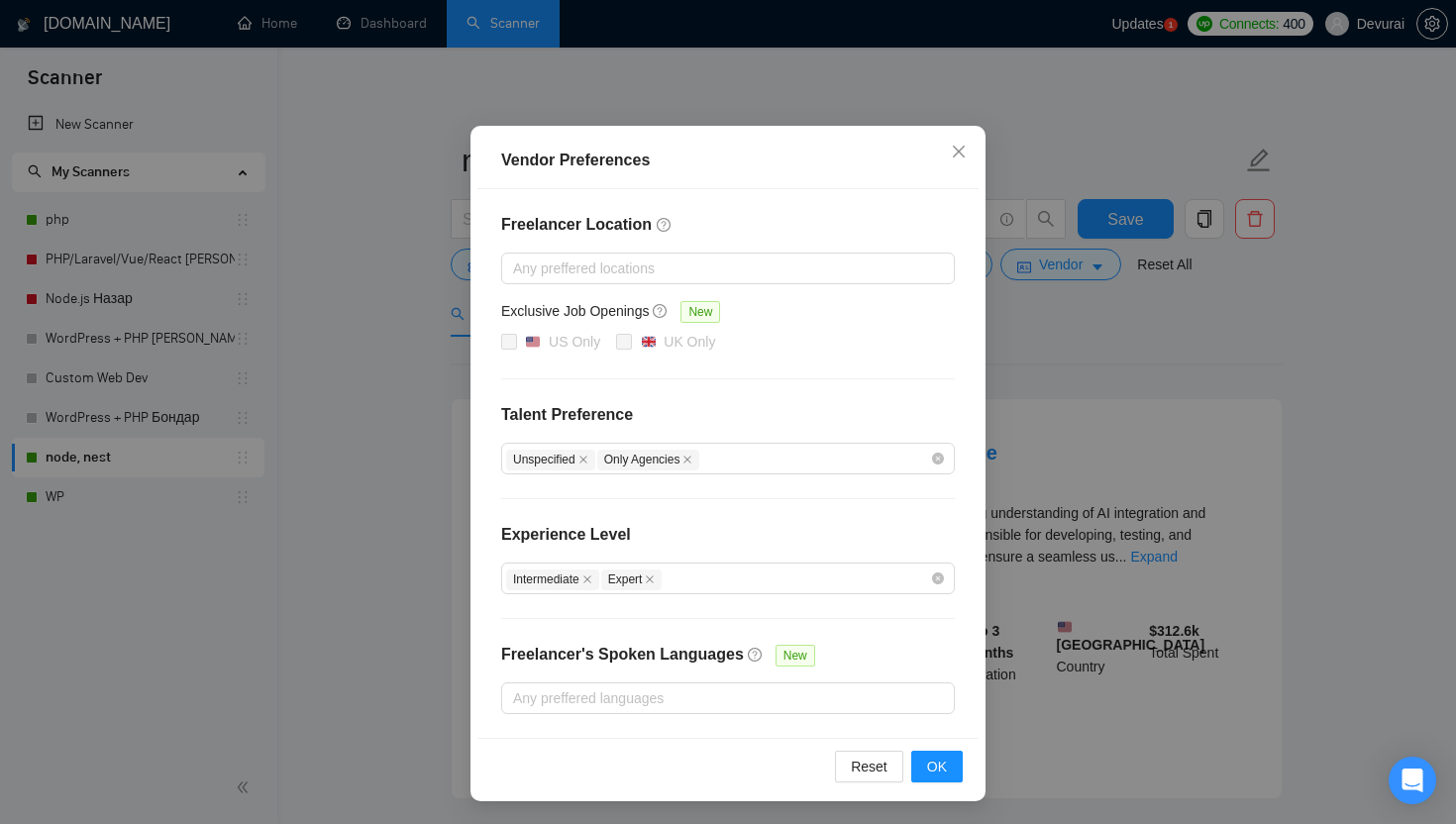 scroll, scrollTop: 0, scrollLeft: 0, axis: both 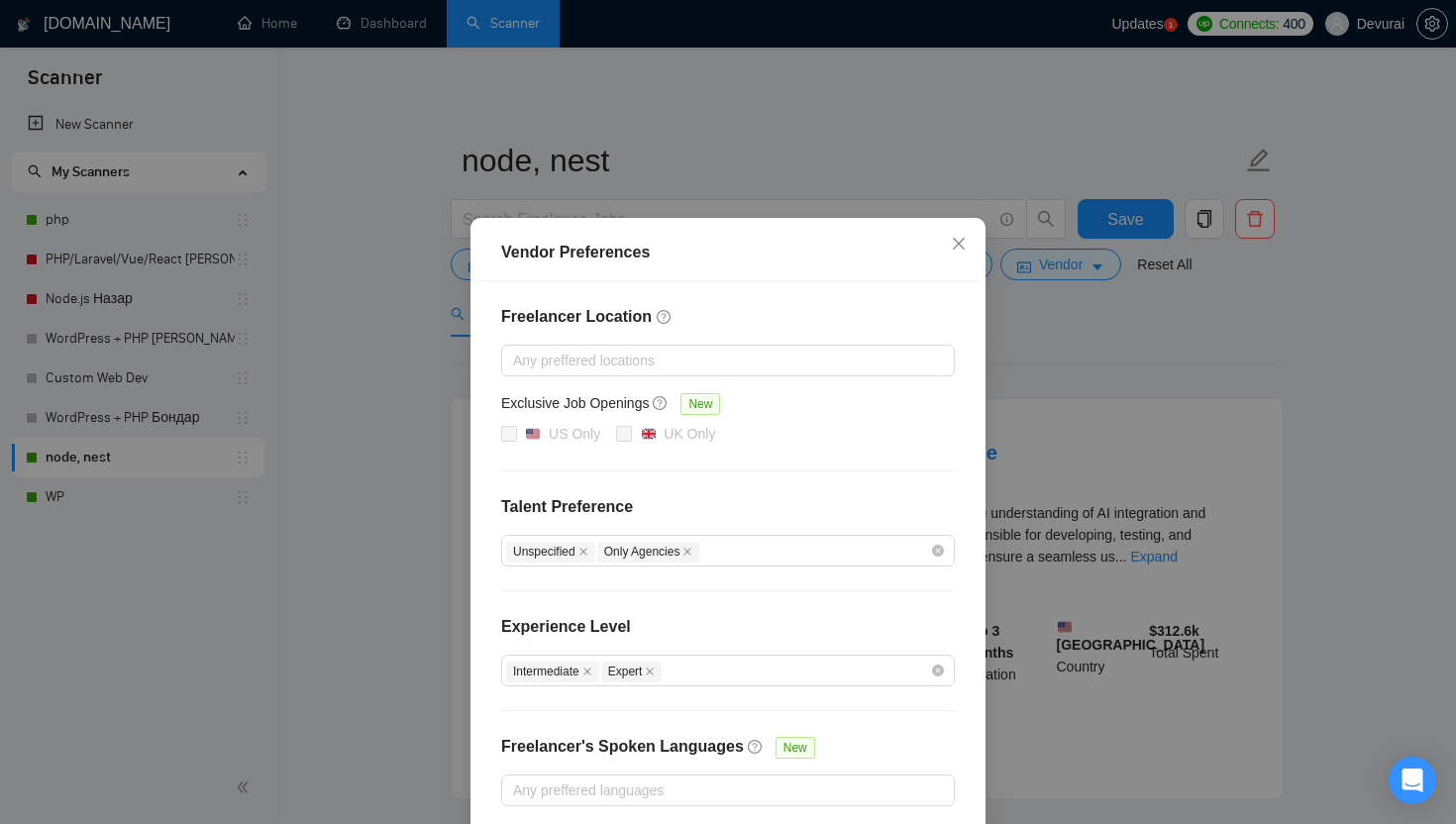 click on "Vendor Preferences Freelancer Location     Any preffered locations Exclusive Job Openings [GEOGRAPHIC_DATA] Only UK Only Talent Preference Unspecified Only Agencies   Experience Level Intermediate Expert   Freelancer's Spoken Languages New   Any preffered languages Reset OK" at bounding box center [728, 412] 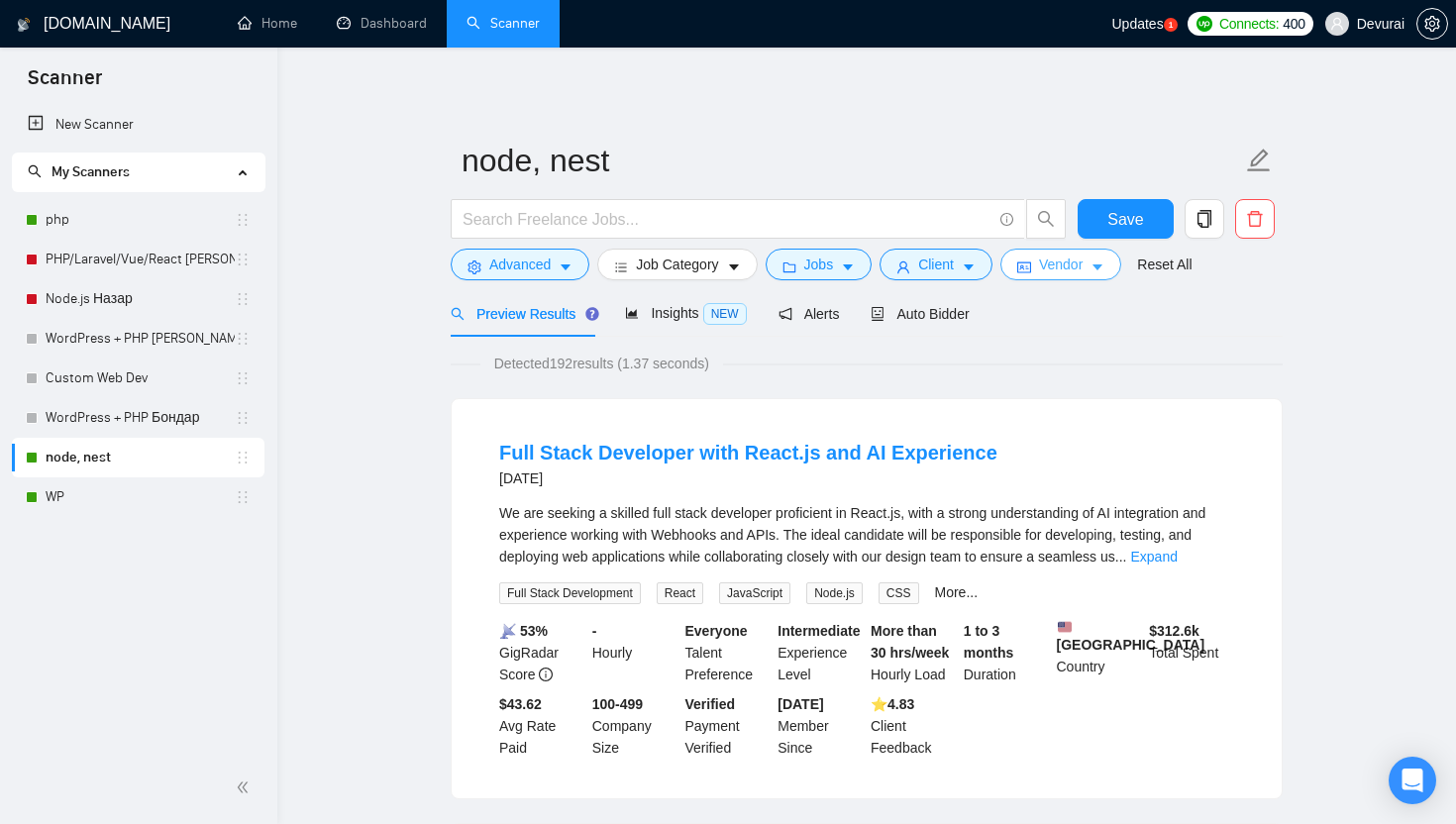 click on "Vendor" at bounding box center [1061, 264] 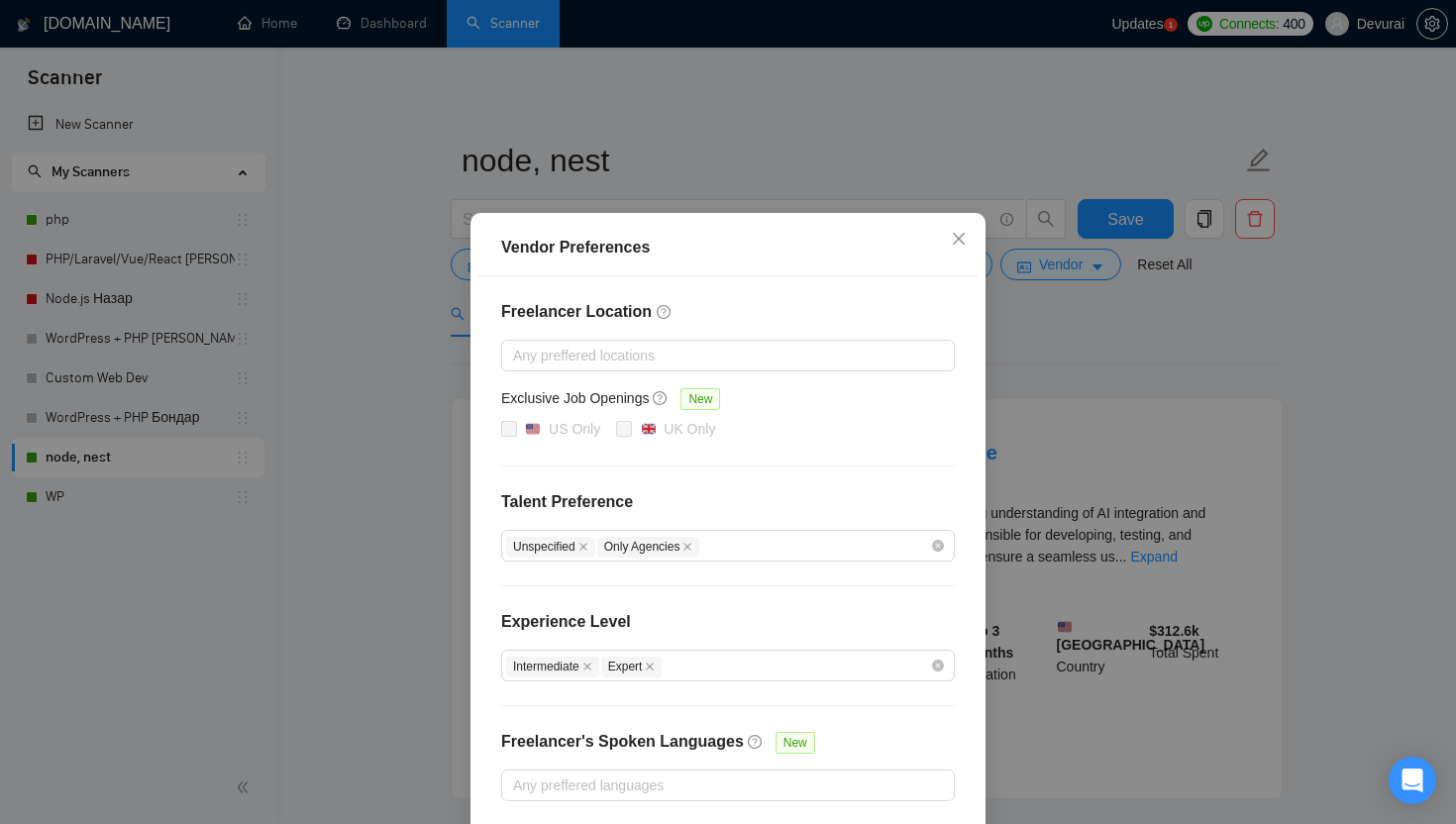 scroll, scrollTop: 0, scrollLeft: 0, axis: both 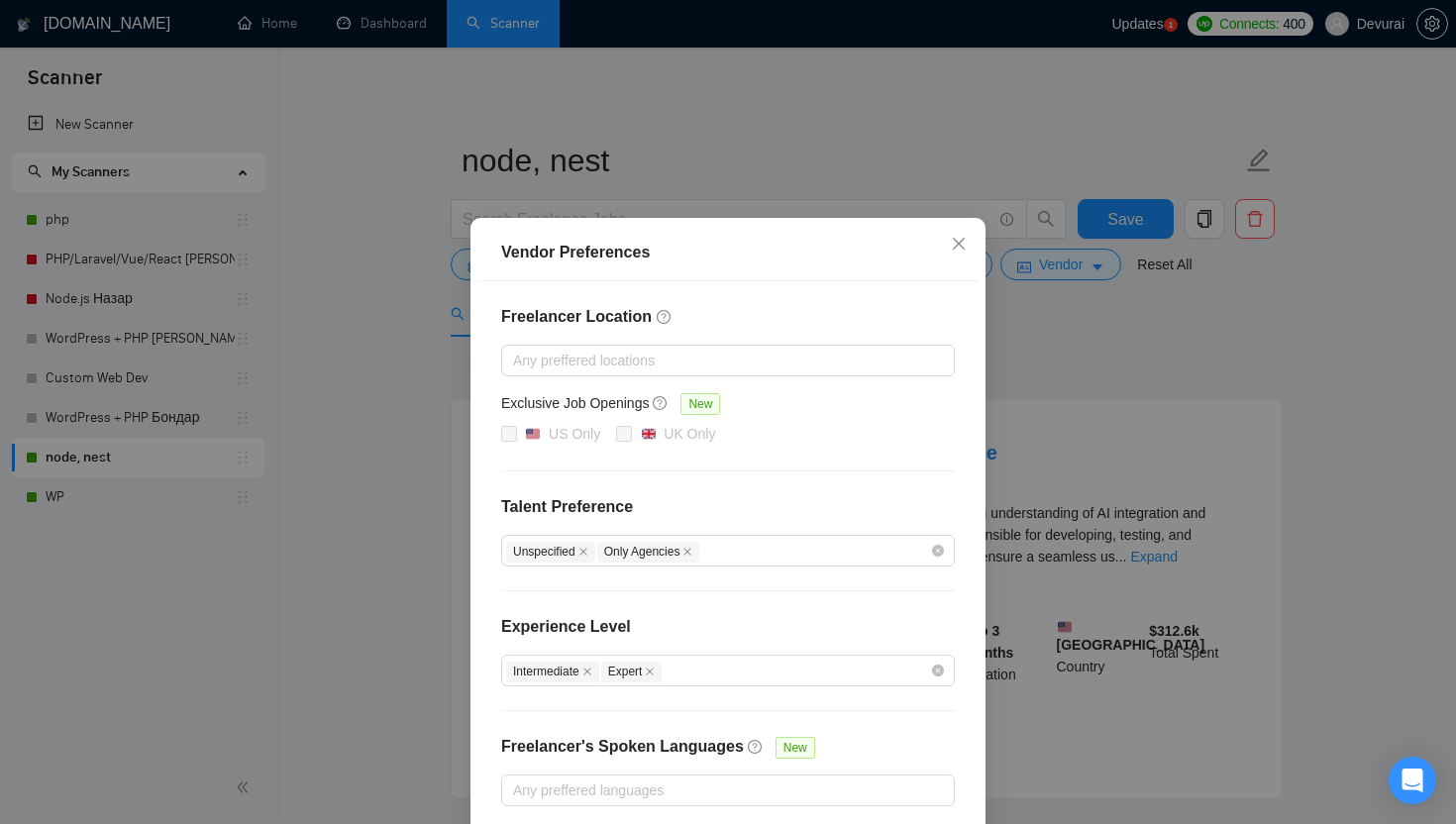 click on "Vendor Preferences Freelancer Location     Any preffered locations Exclusive Job Openings [GEOGRAPHIC_DATA] Only UK Only Talent Preference Unspecified Only Agencies   Experience Level Intermediate Expert   Freelancer's Spoken Languages New   Any preffered languages Reset OK" at bounding box center [728, 412] 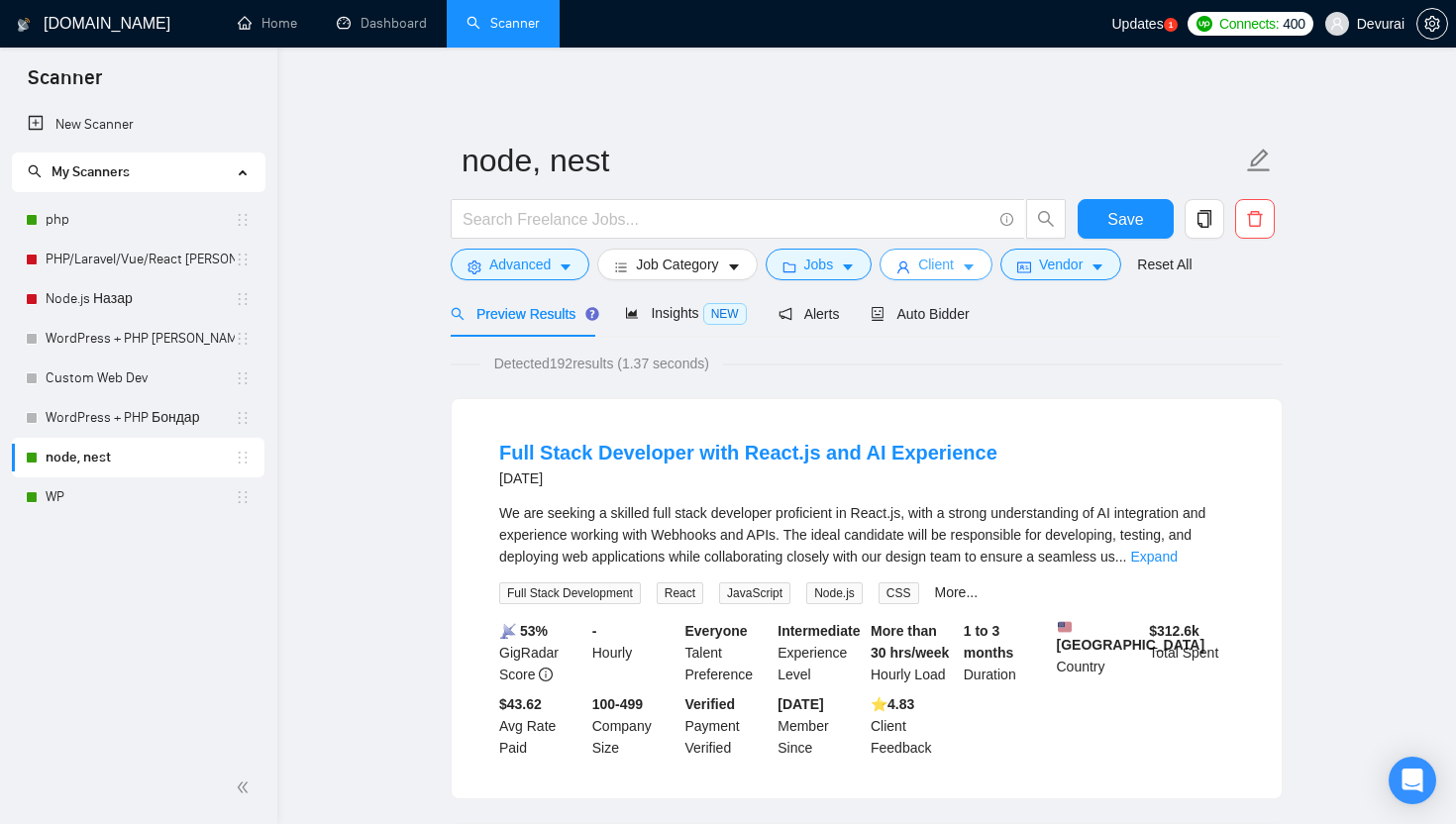 click on "Client" at bounding box center (936, 264) 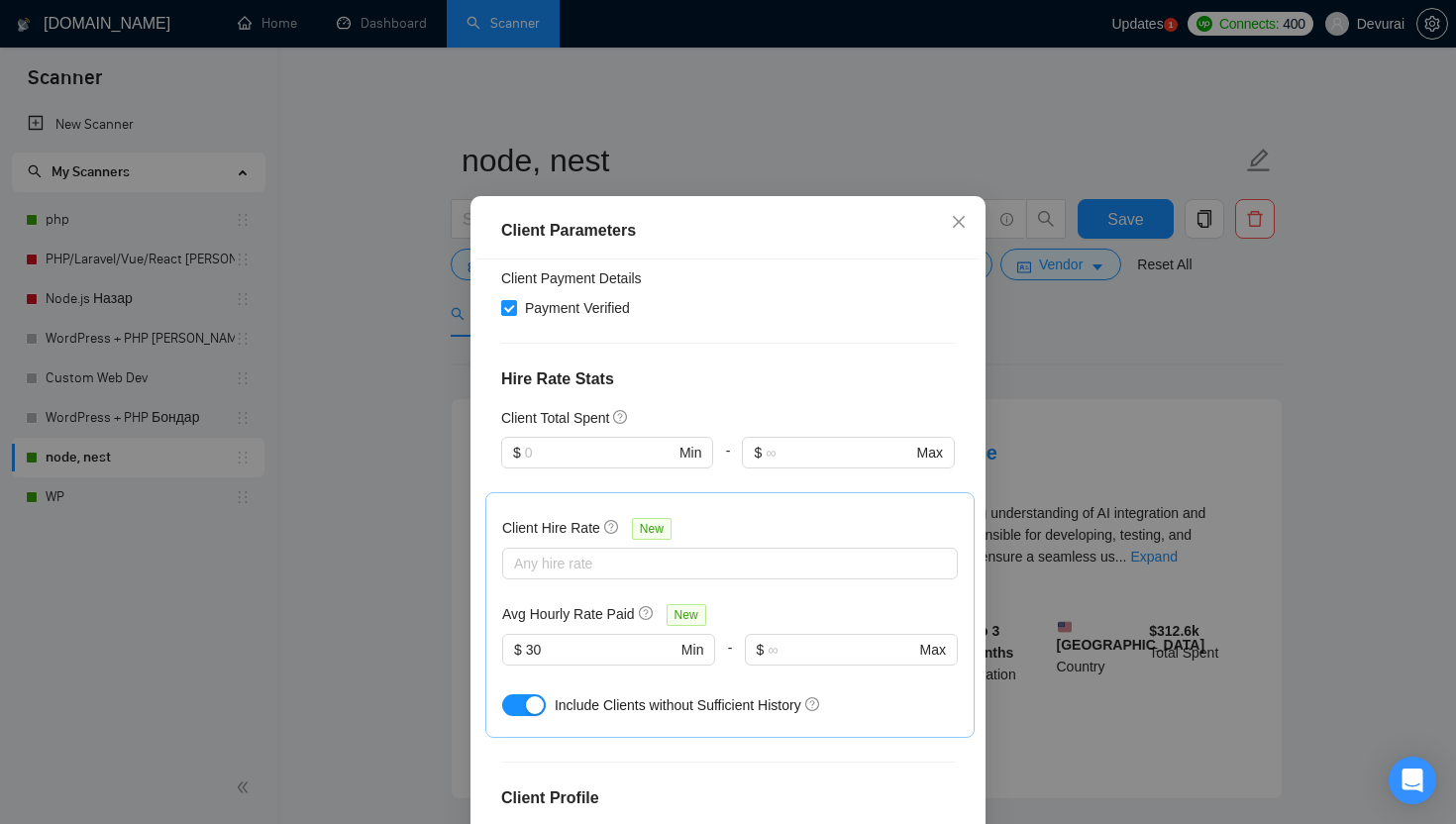 scroll, scrollTop: 473, scrollLeft: 0, axis: vertical 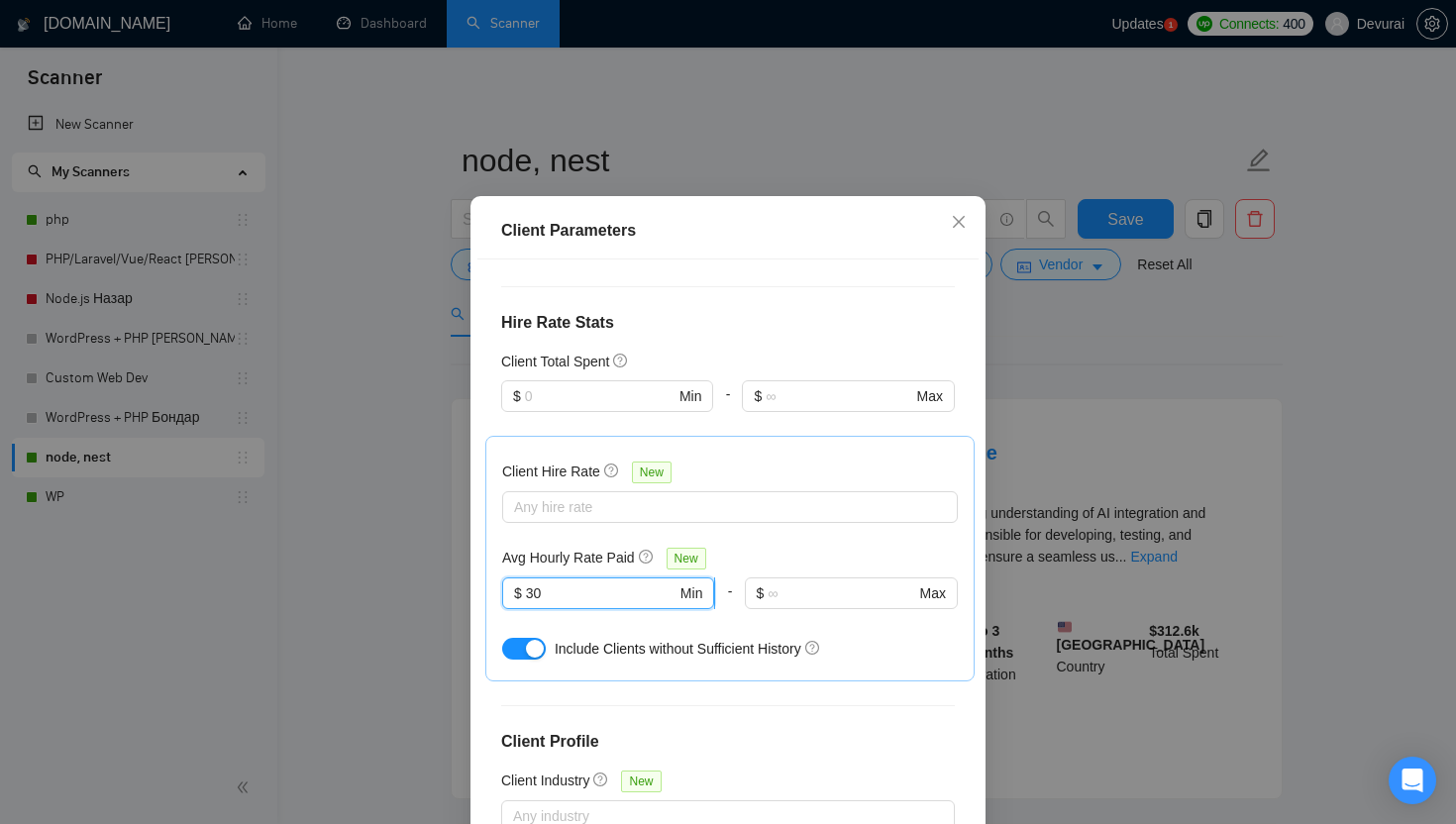 click on "30" at bounding box center [601, 593] 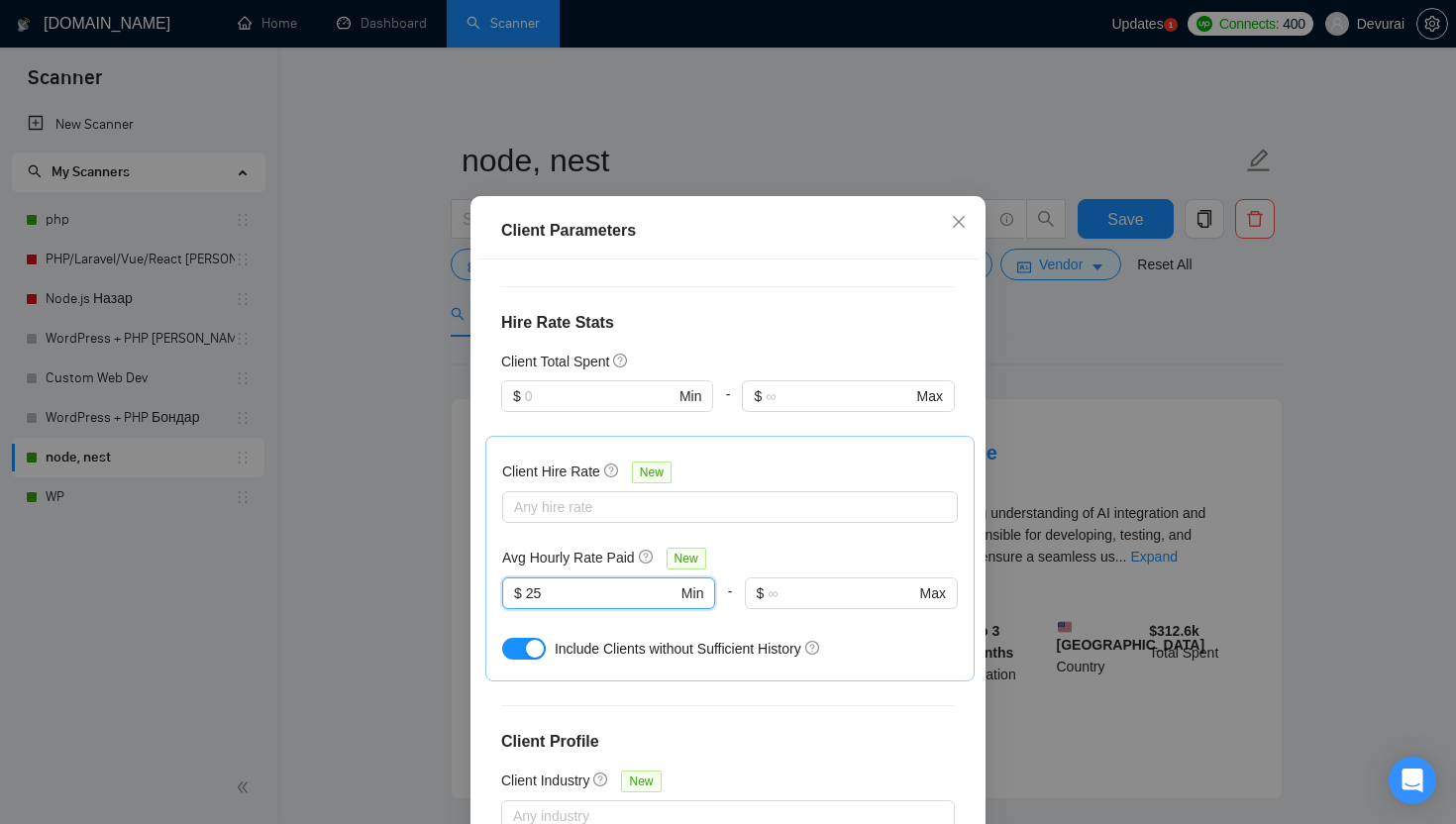 scroll, scrollTop: 658, scrollLeft: 0, axis: vertical 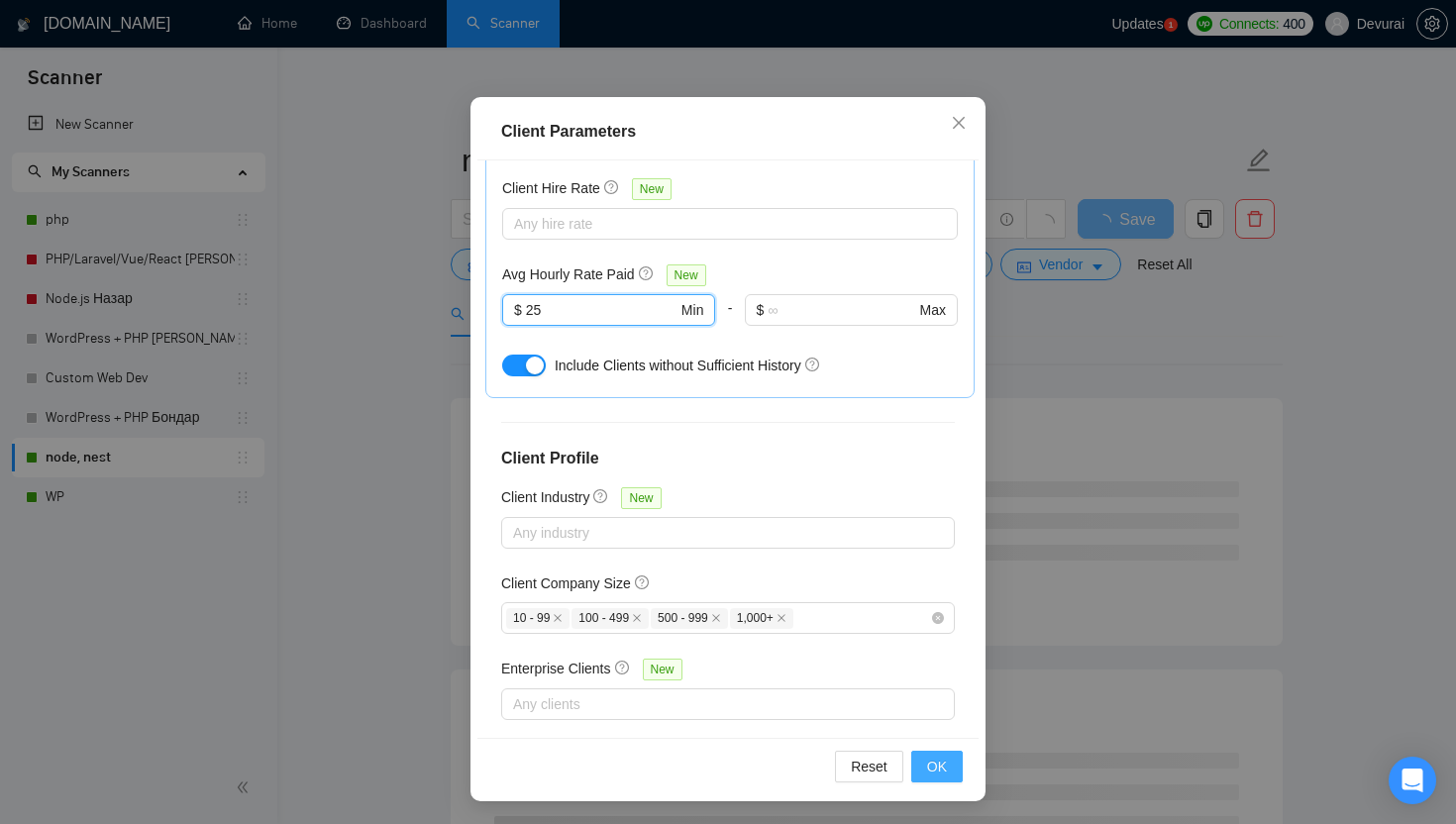 type on "25" 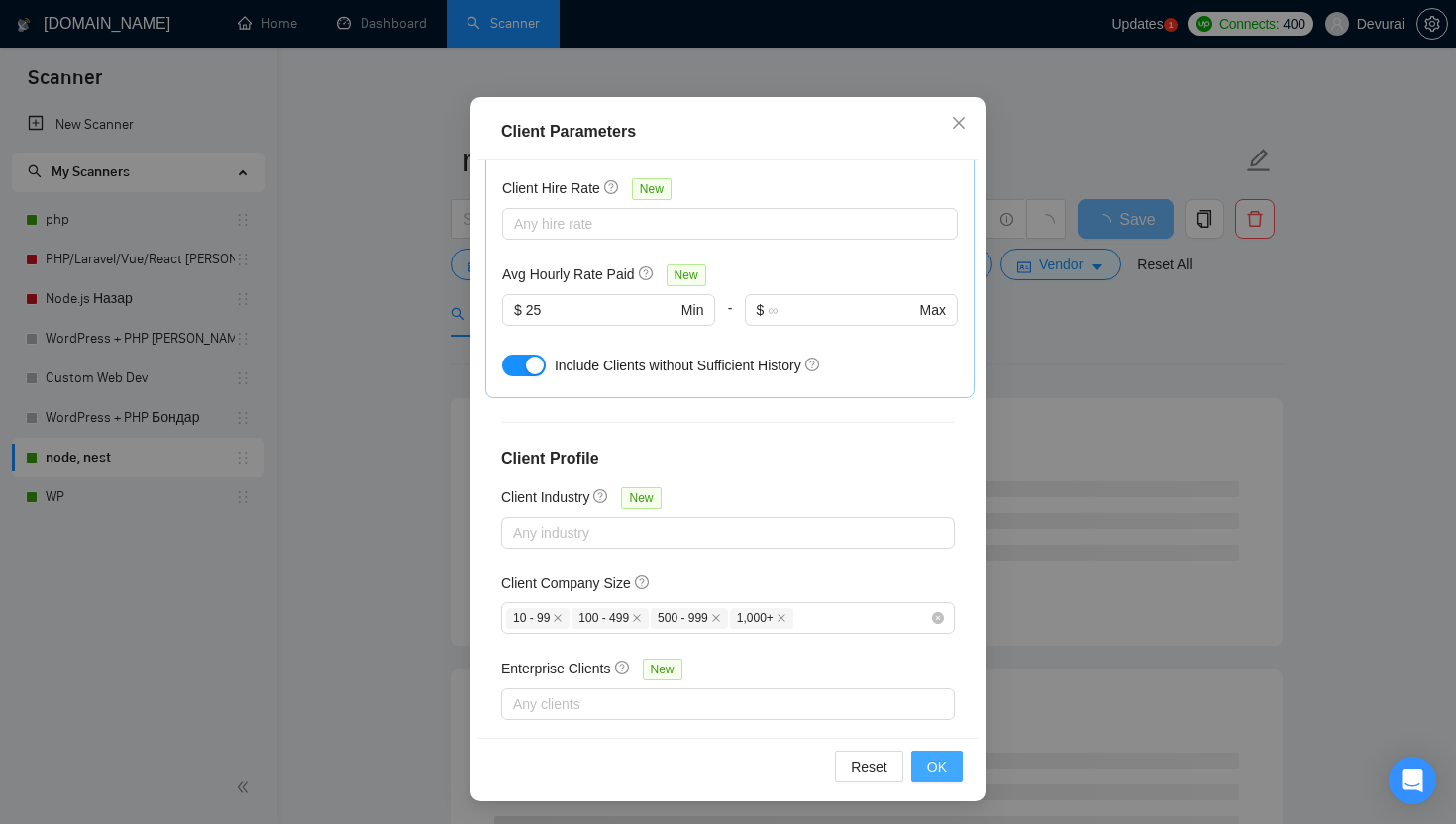 click on "OK" at bounding box center (937, 767) 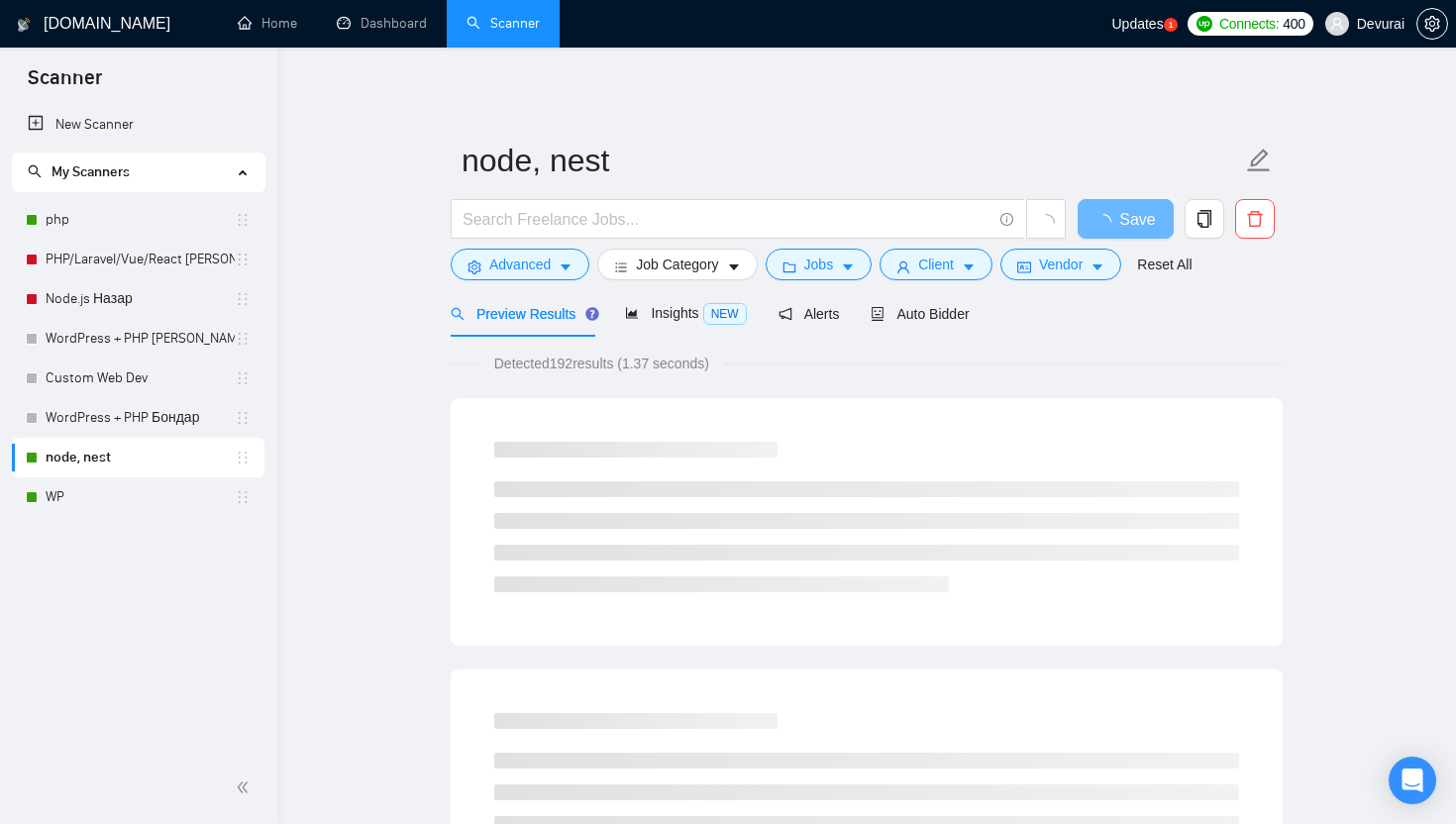 scroll, scrollTop: 22, scrollLeft: 0, axis: vertical 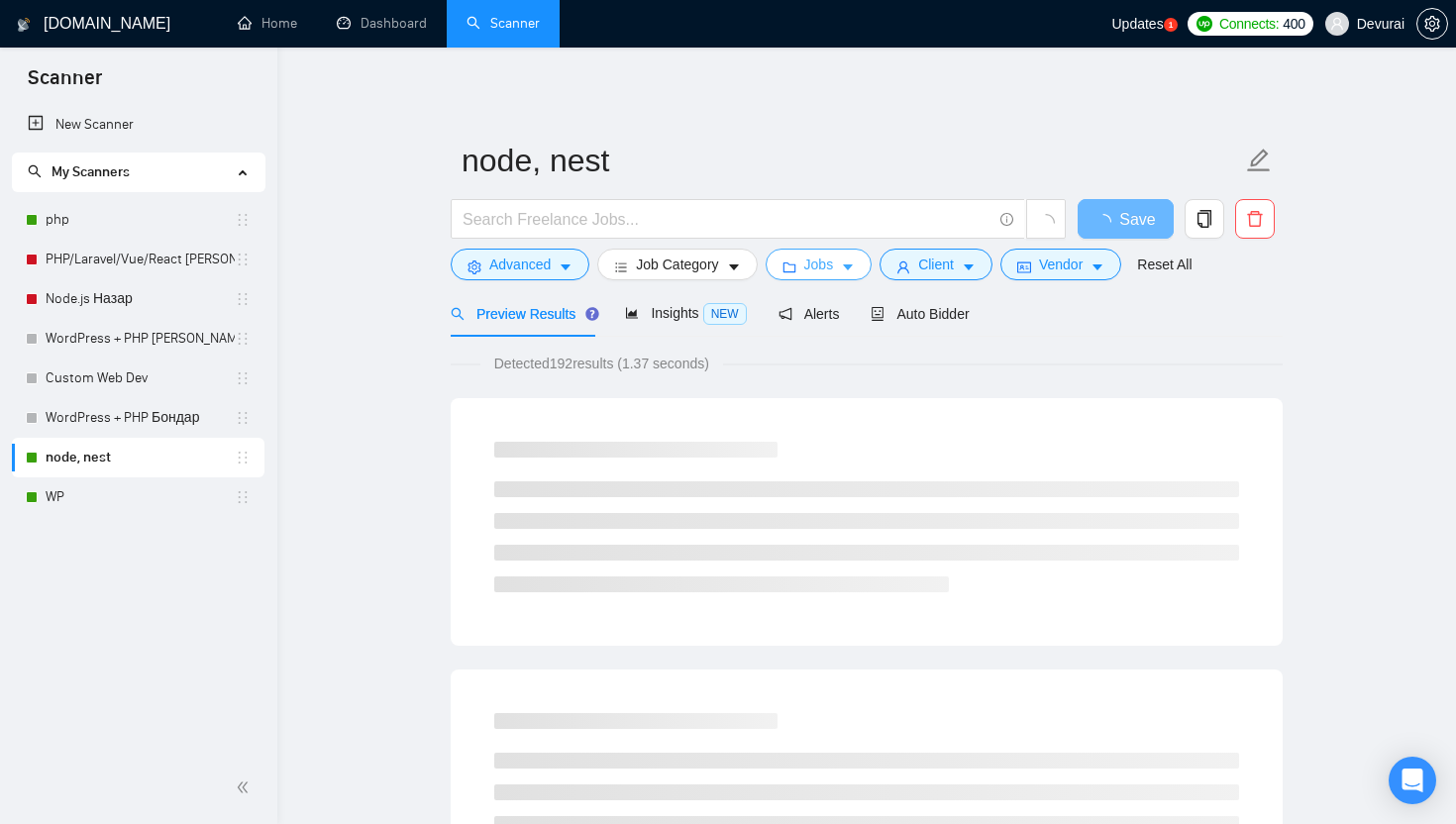 click on "Jobs" at bounding box center (819, 264) 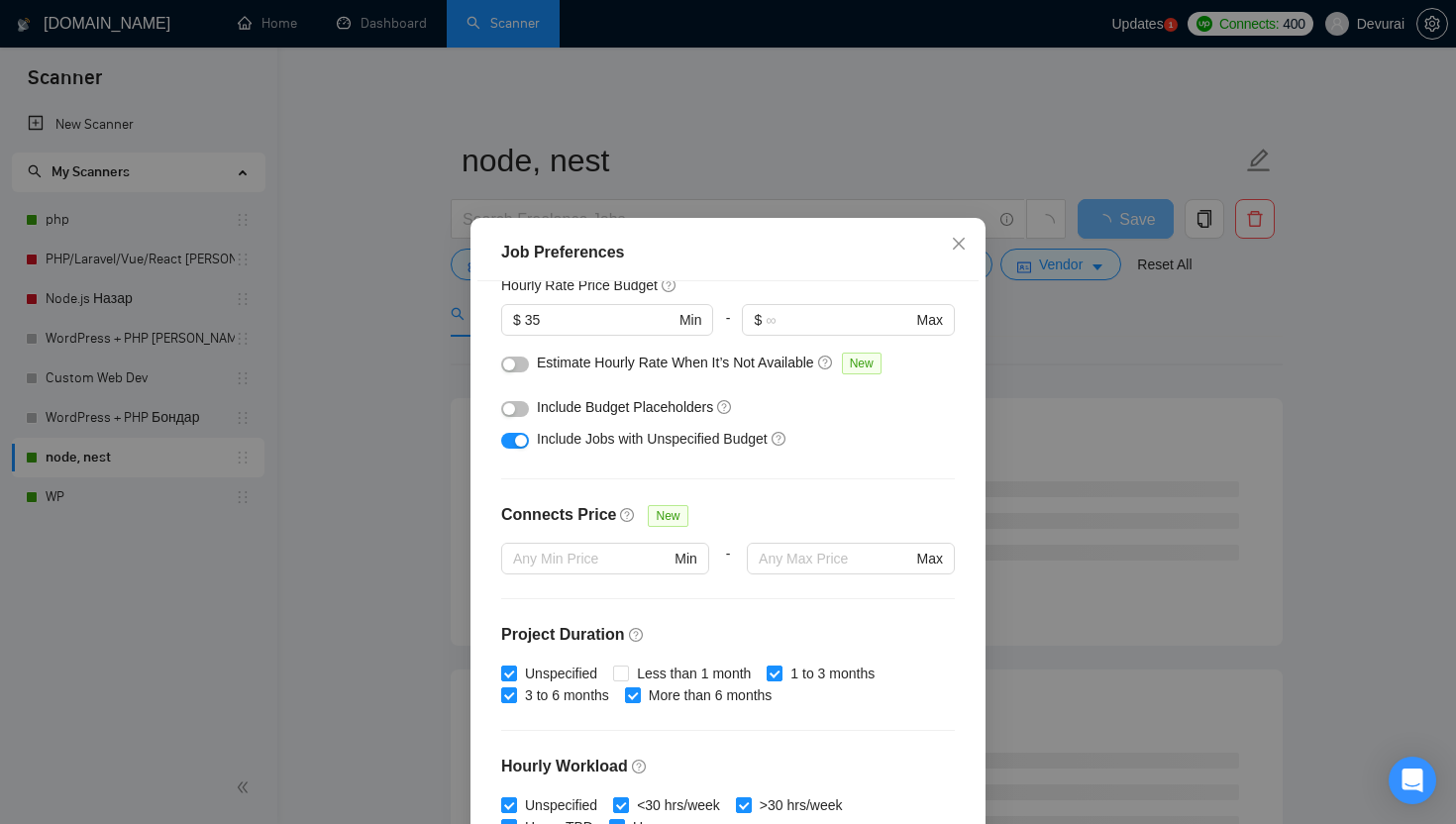 scroll, scrollTop: 0, scrollLeft: 0, axis: both 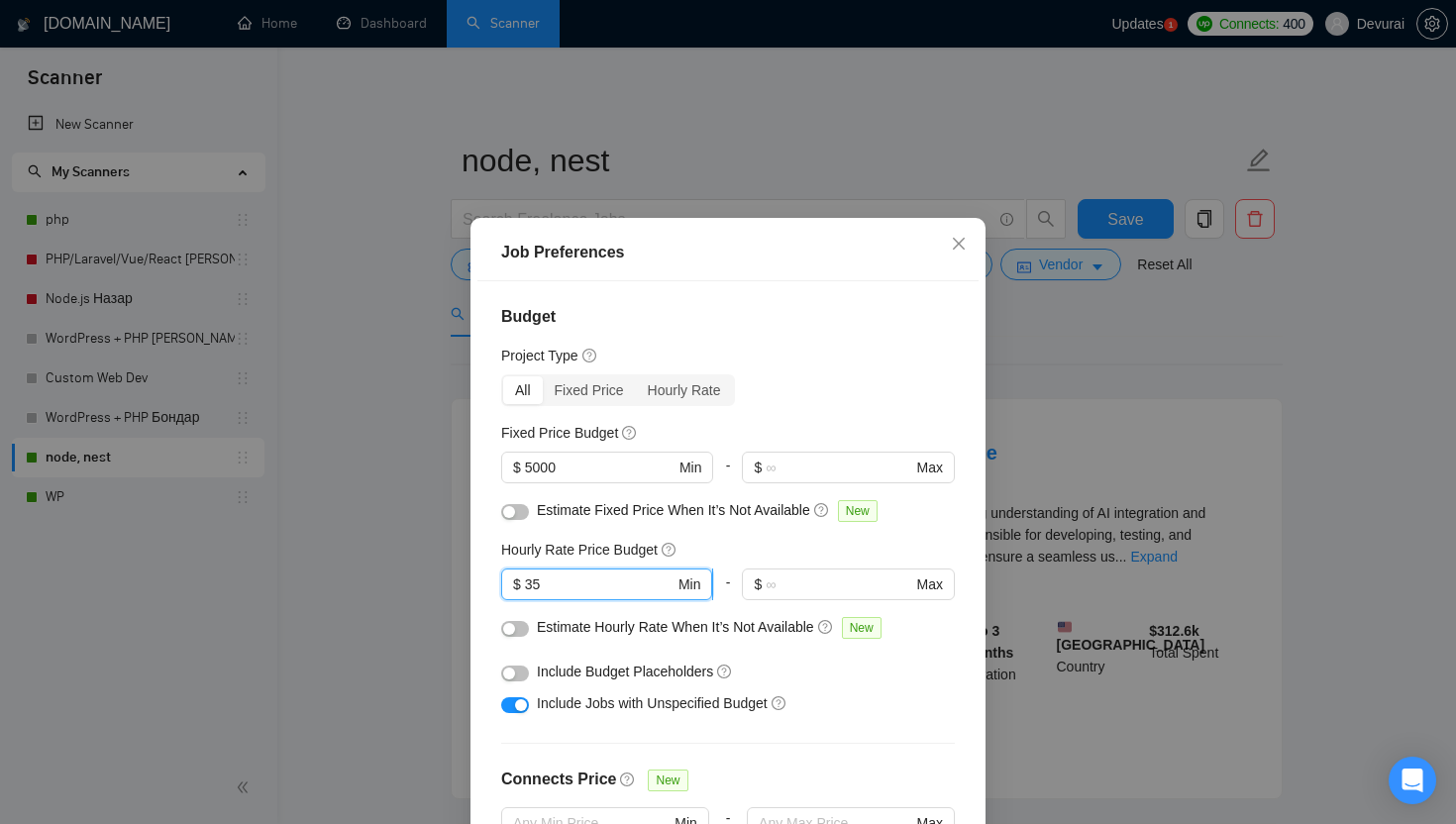click on "35" at bounding box center [599, 584] 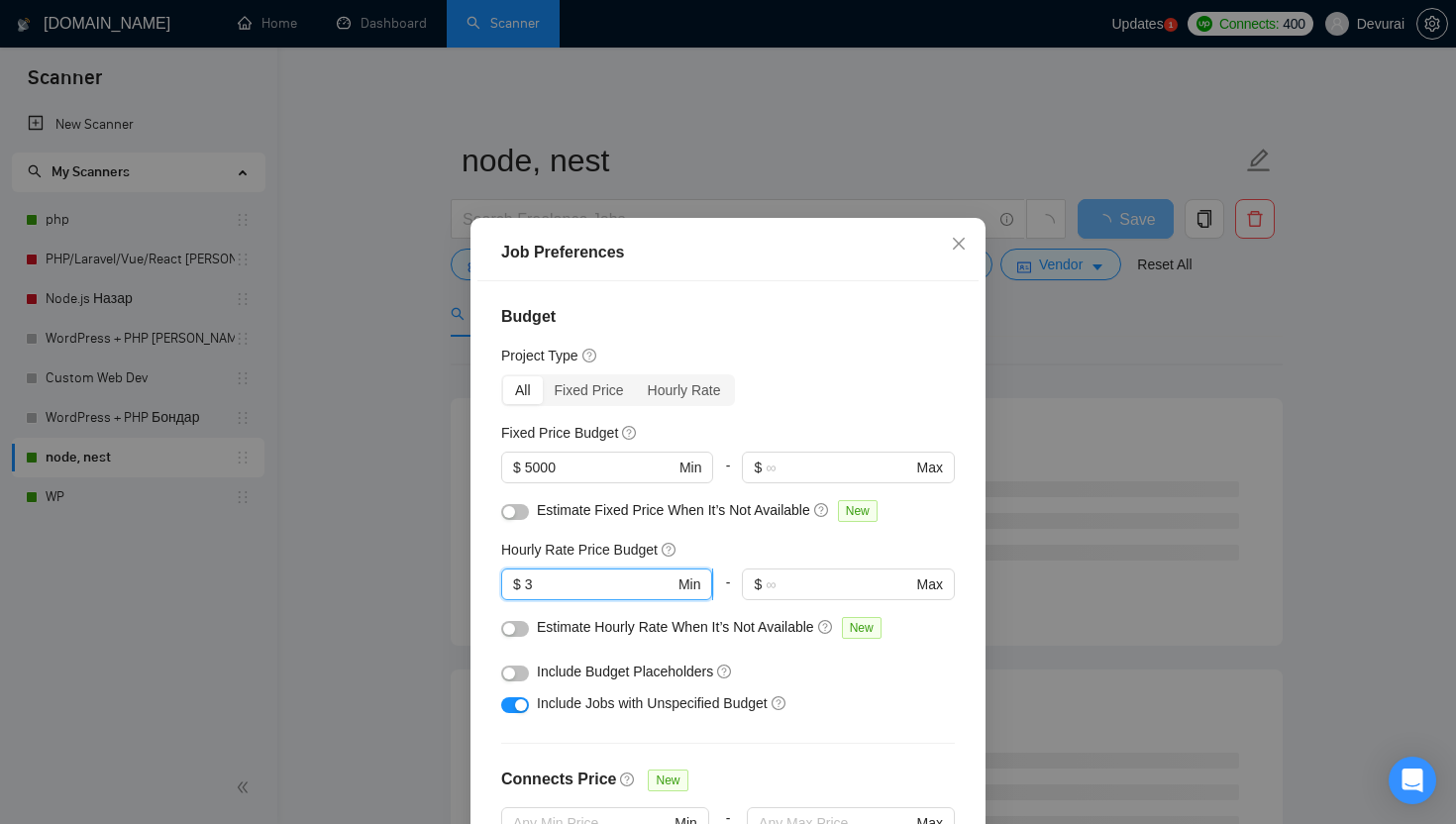 type on "35" 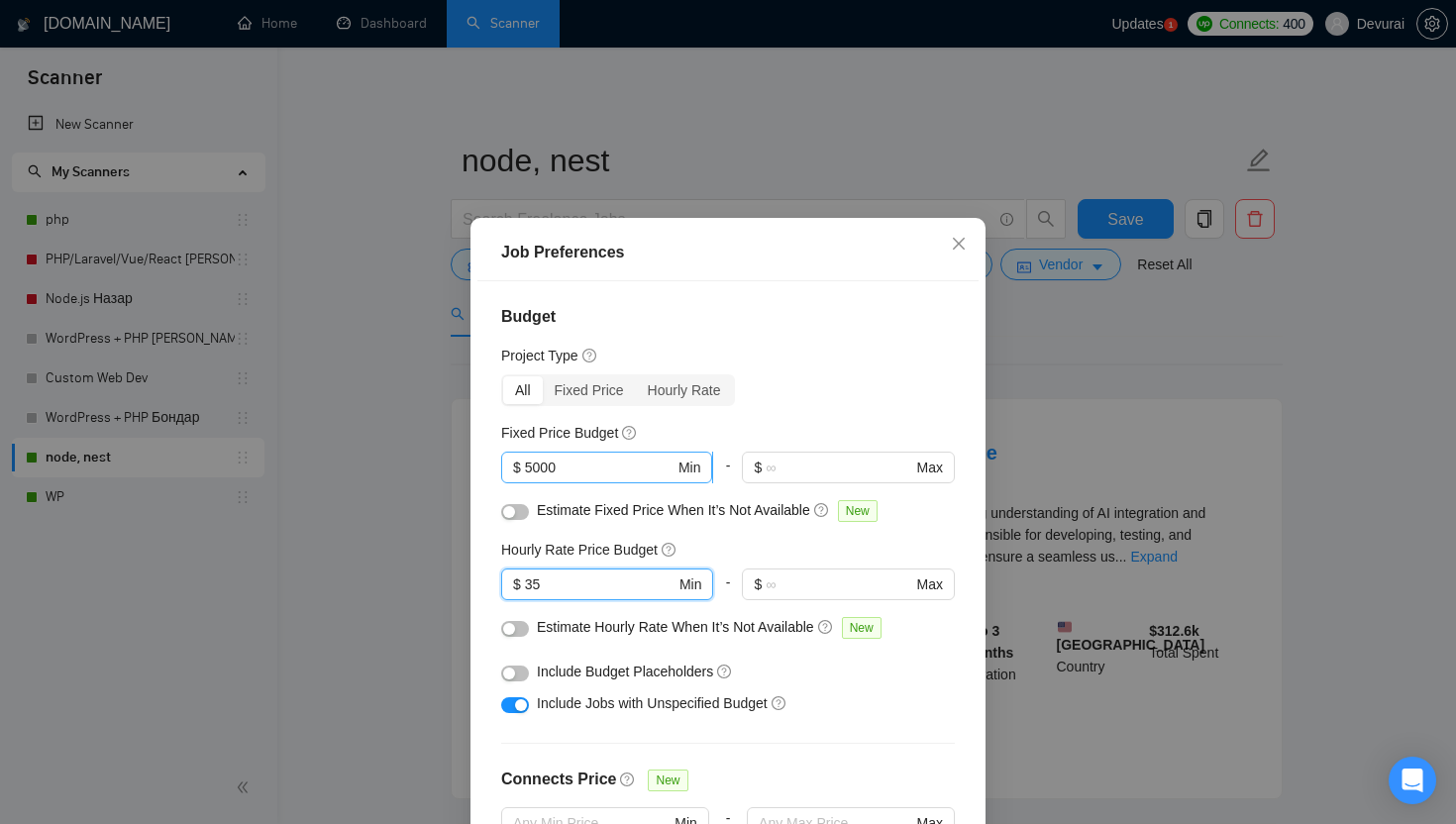 click on "5000" at bounding box center [599, 467] 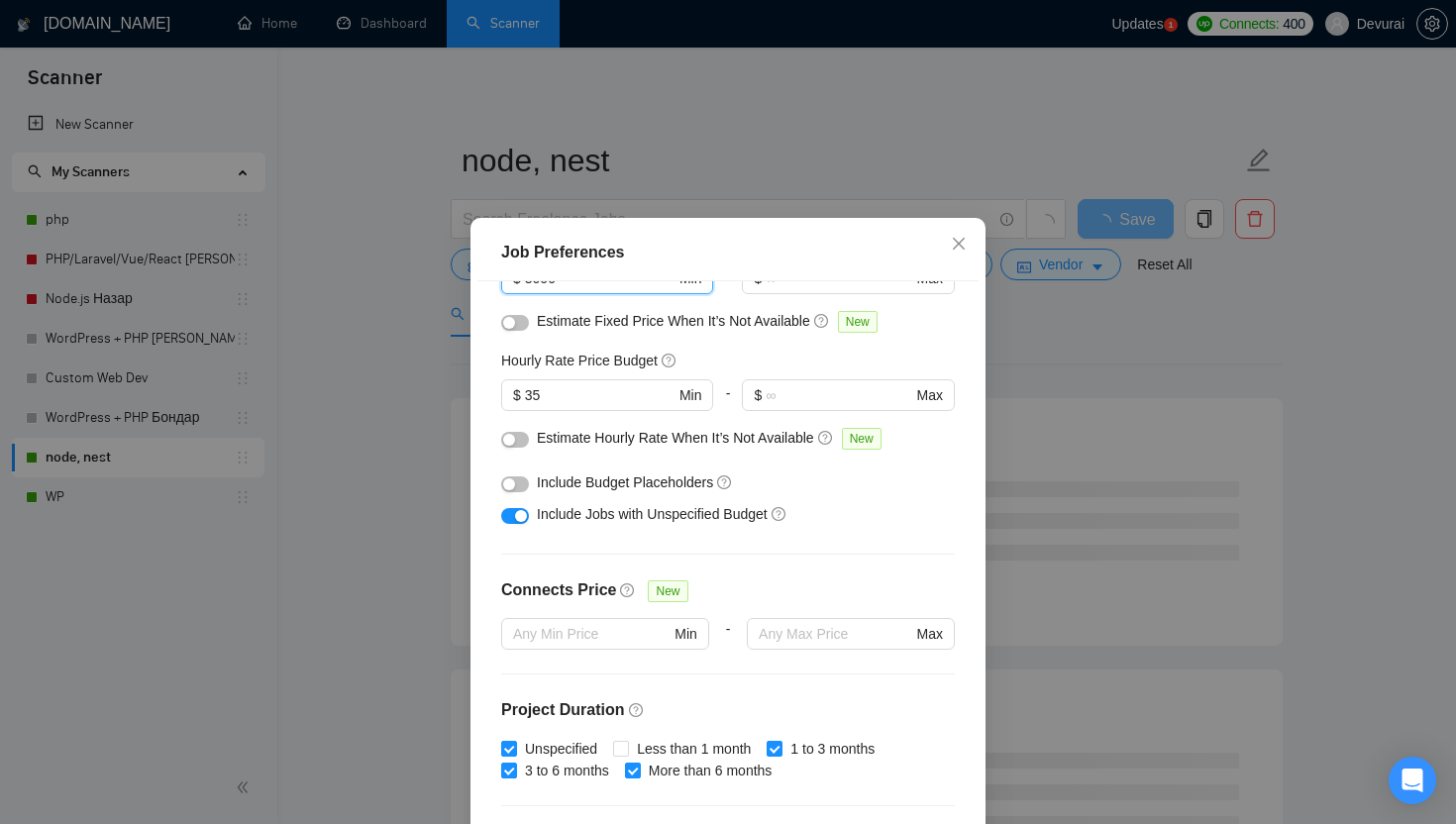 scroll, scrollTop: 540, scrollLeft: 0, axis: vertical 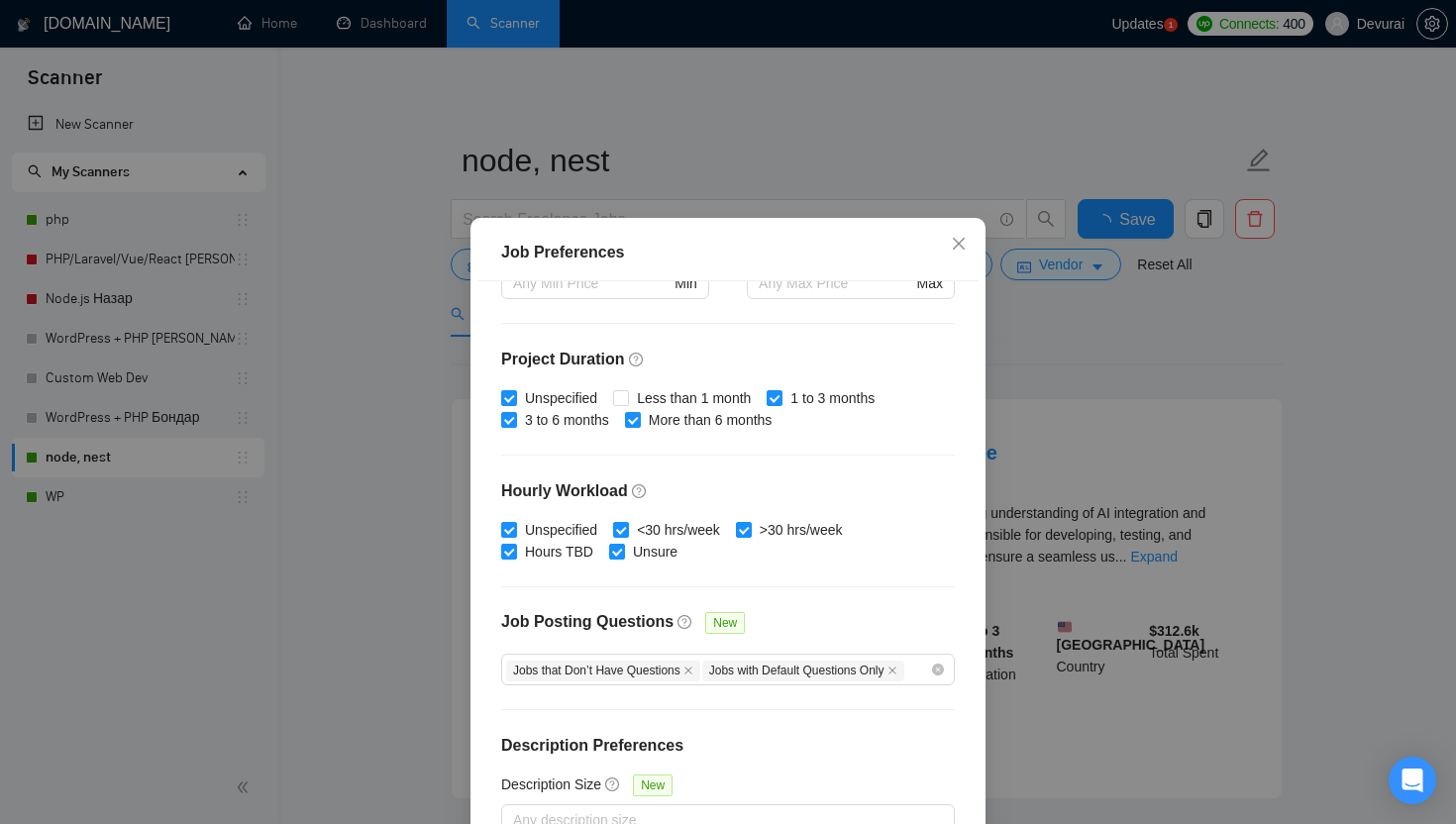 type on "3000" 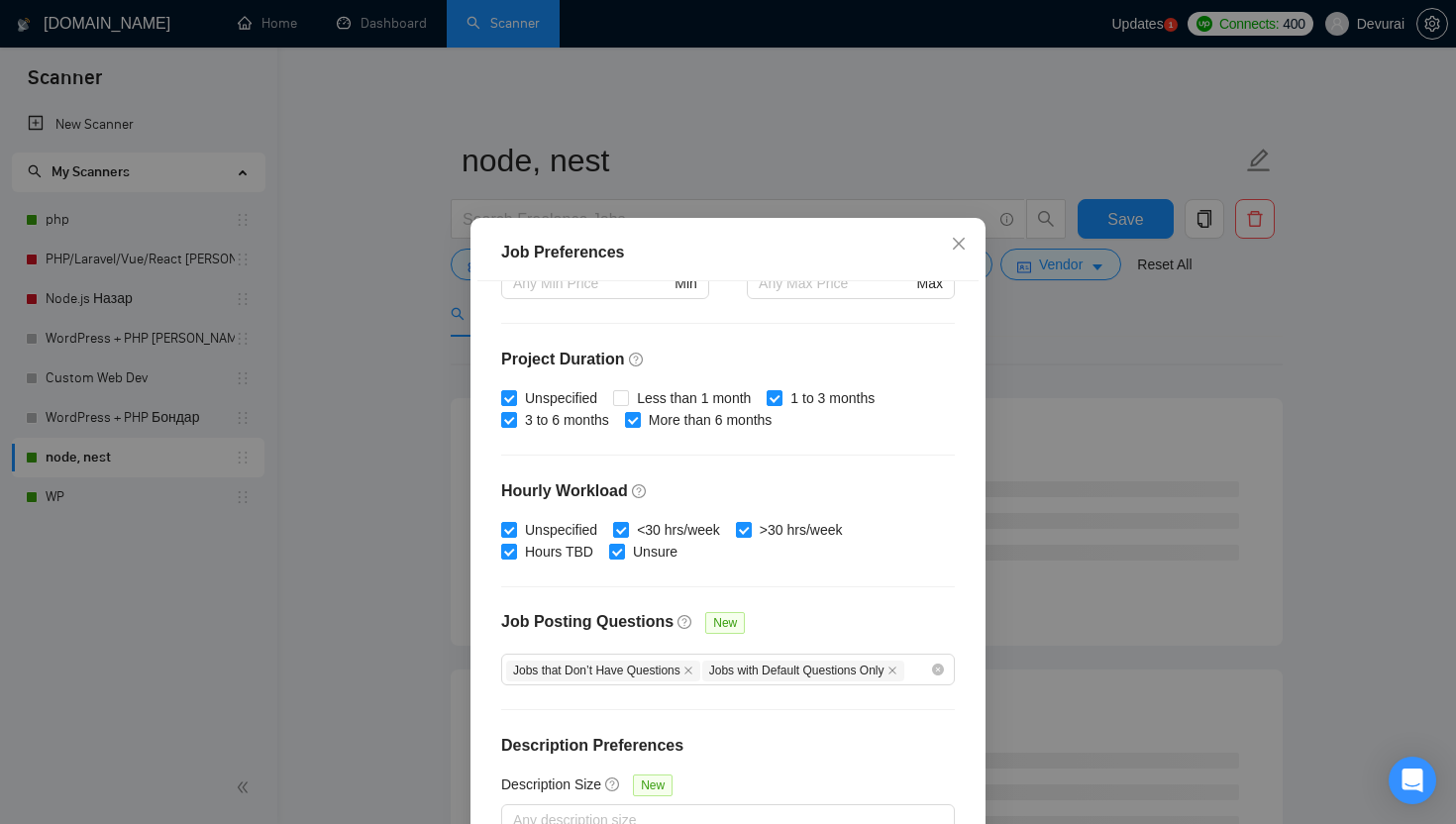 click on "Job Preferences Budget Project Type All Fixed Price Hourly Rate   Fixed Price Budget $ 3000 Min - $ Max Estimate Fixed Price When It’s Not Available New   Hourly Rate Price Budget $ 35 Min - $ Max Estimate Hourly Rate When It’s Not Available New Include Budget Placeholders Include Jobs with Unspecified Budget   Connects Price New Min - Max Project Duration   Unspecified Less than 1 month 1 to 3 months 3 to 6 months More than 6 months Hourly Workload   Unspecified <30 hrs/week >30 hrs/week Hours TBD Unsure Job Posting Questions New Jobs that Don’t Have Questions Jobs with Default Questions Only   Description Preferences Description Size New   Any description size Reset OK" at bounding box center (728, 412) 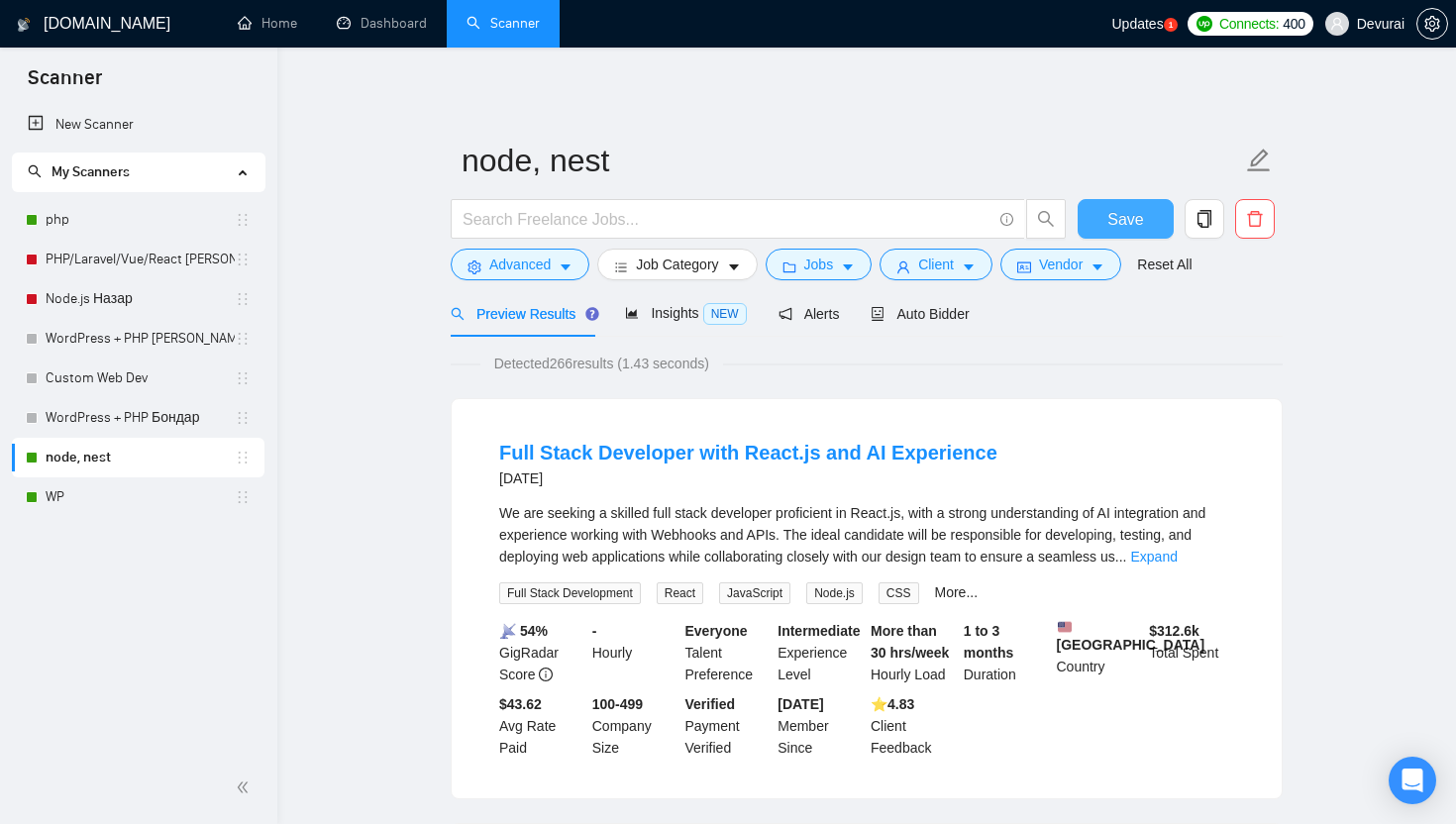 click on "Save" at bounding box center [1125, 219] 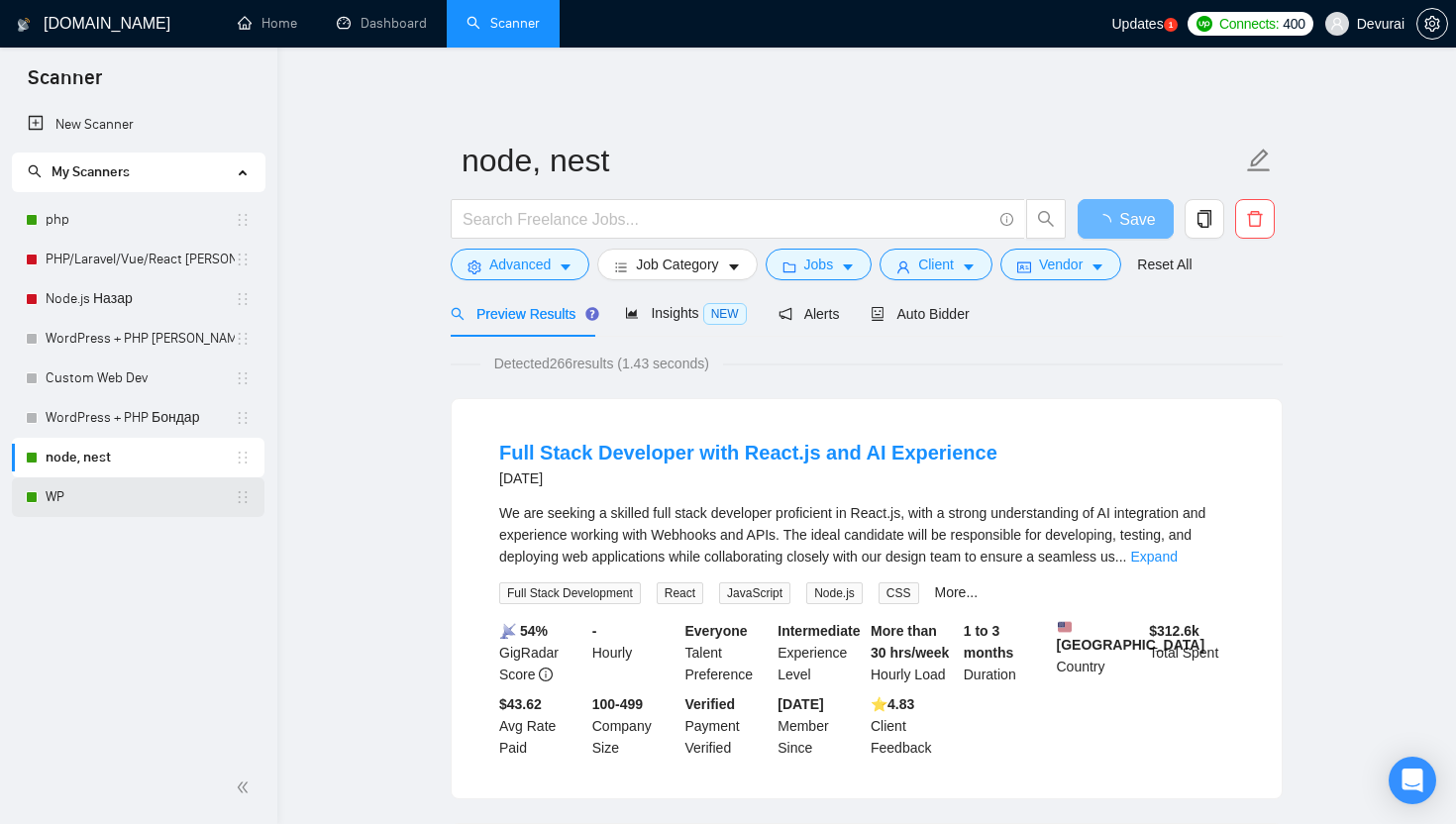 click on "WP" at bounding box center (140, 497) 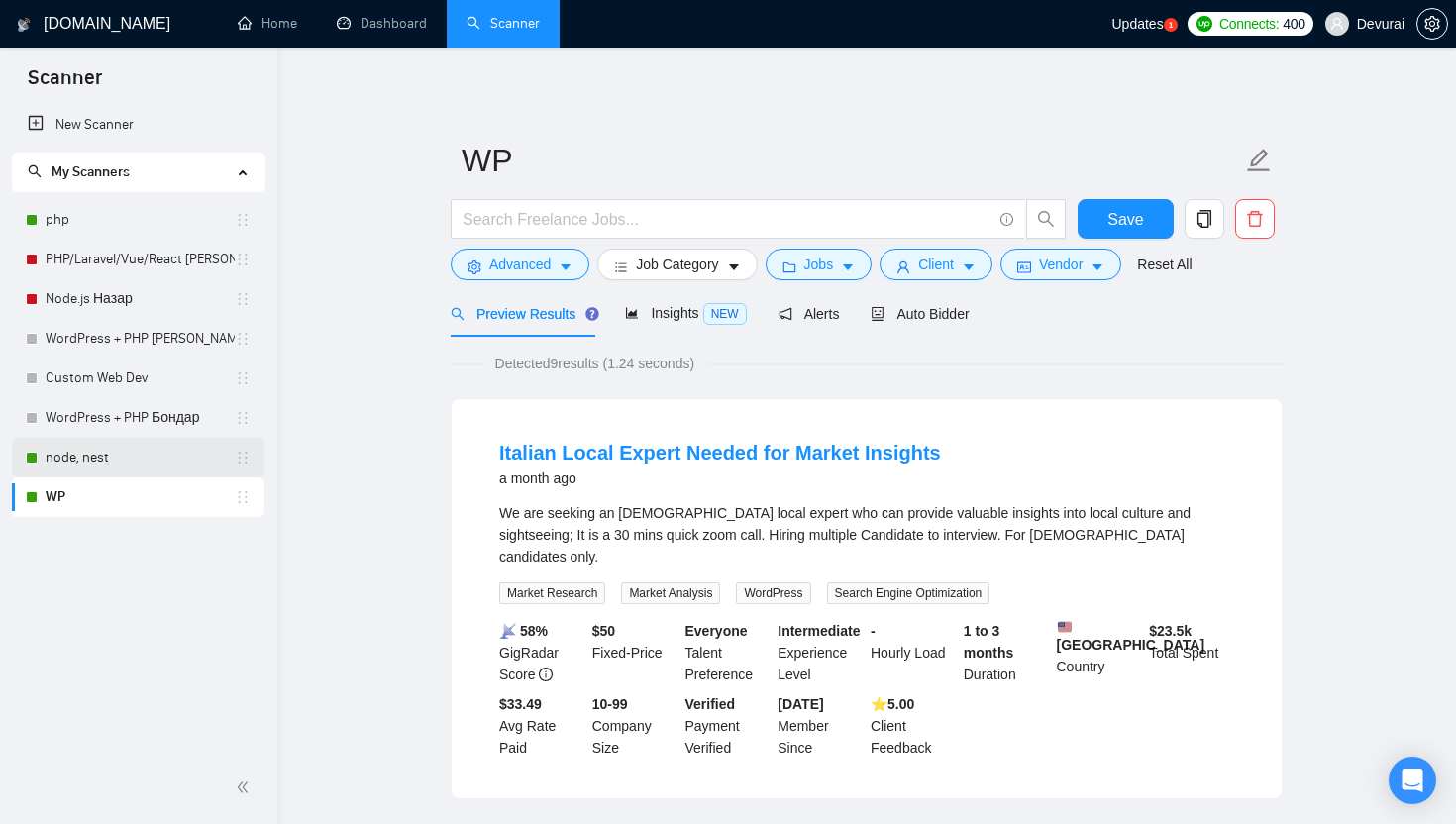 click on "node, nest" at bounding box center [140, 458] 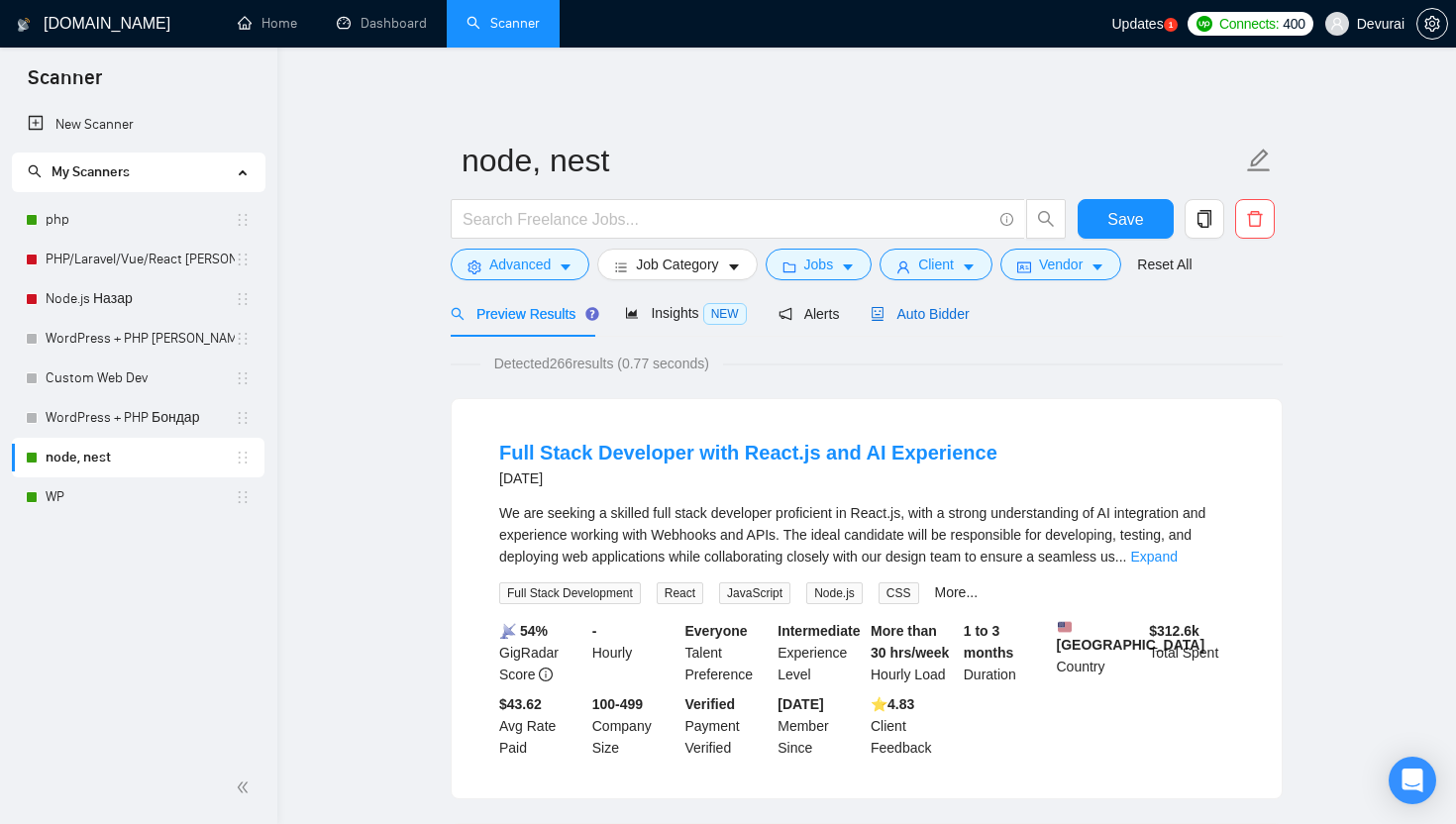 click on "Auto Bidder" at bounding box center (919, 314) 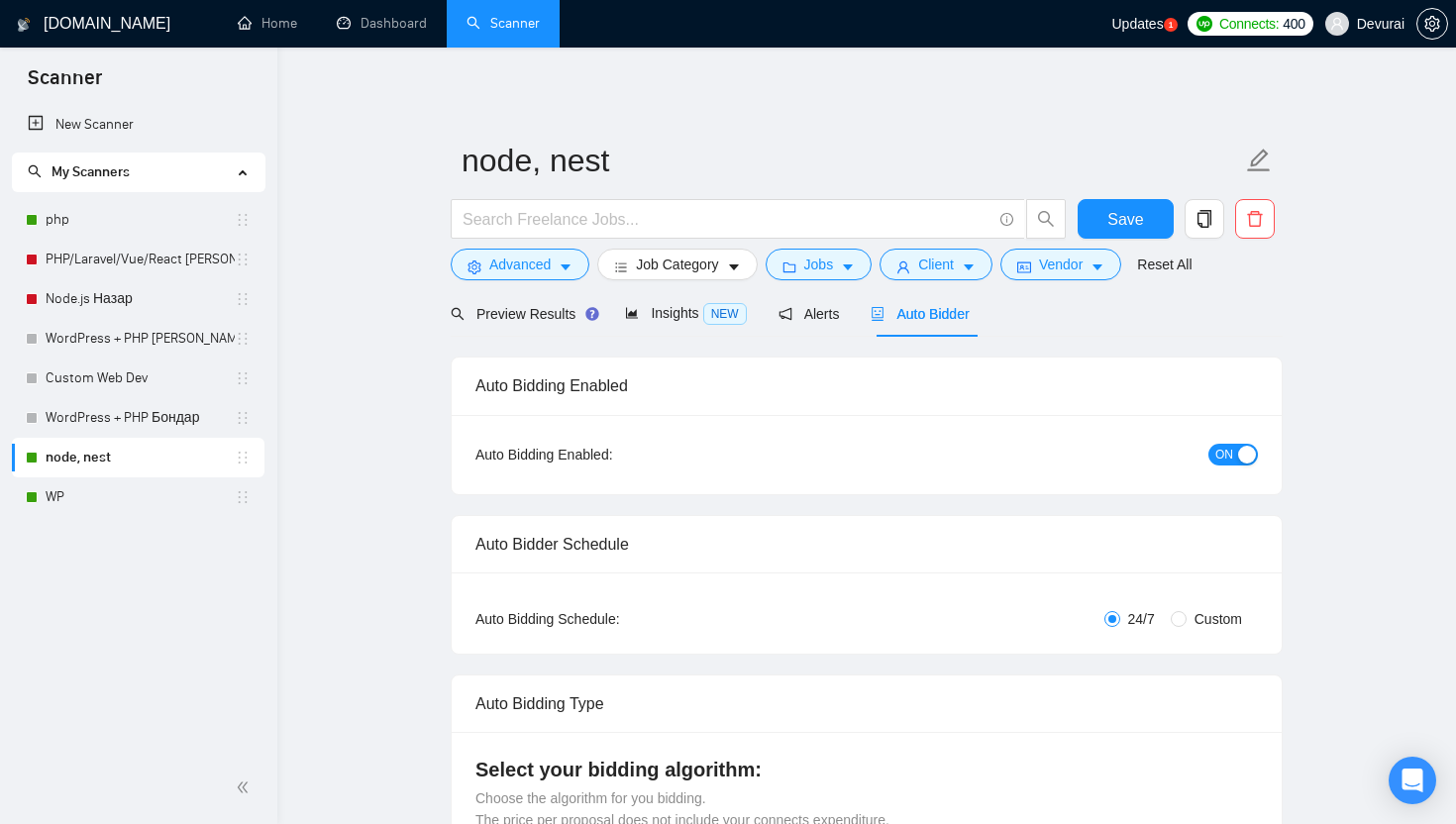 type 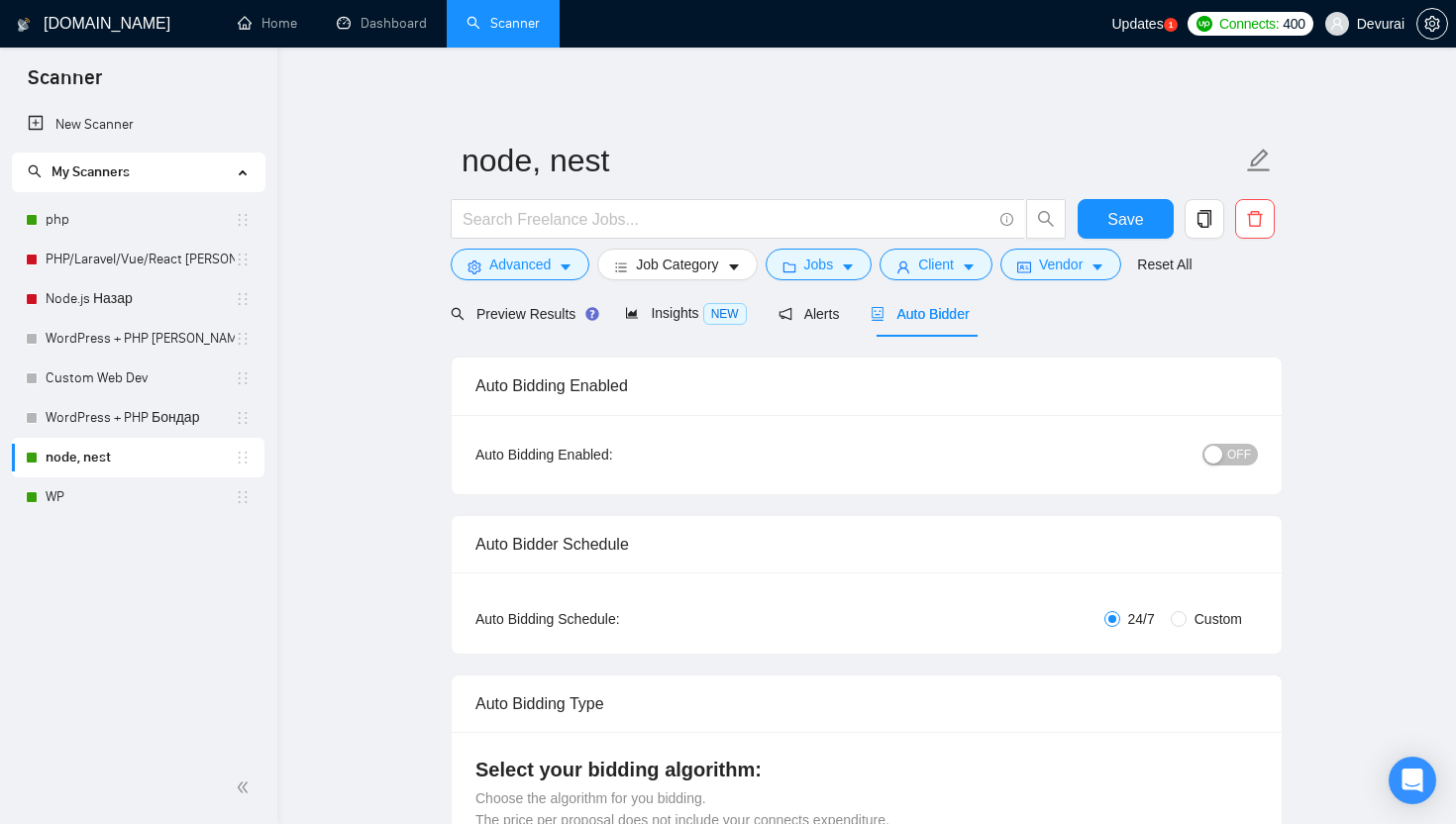 click on "OFF" at bounding box center [1230, 455] 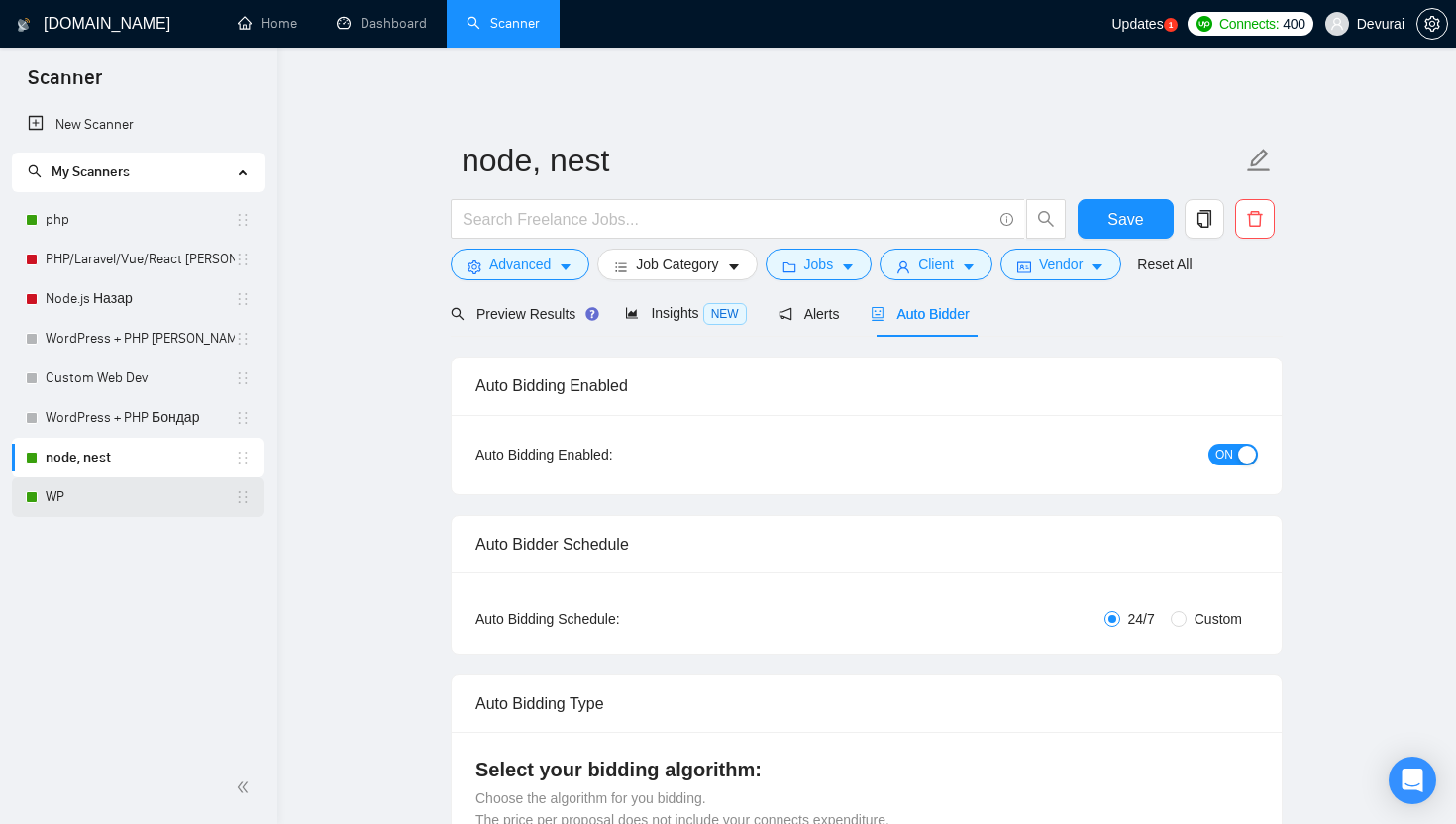 click on "WP" at bounding box center (140, 497) 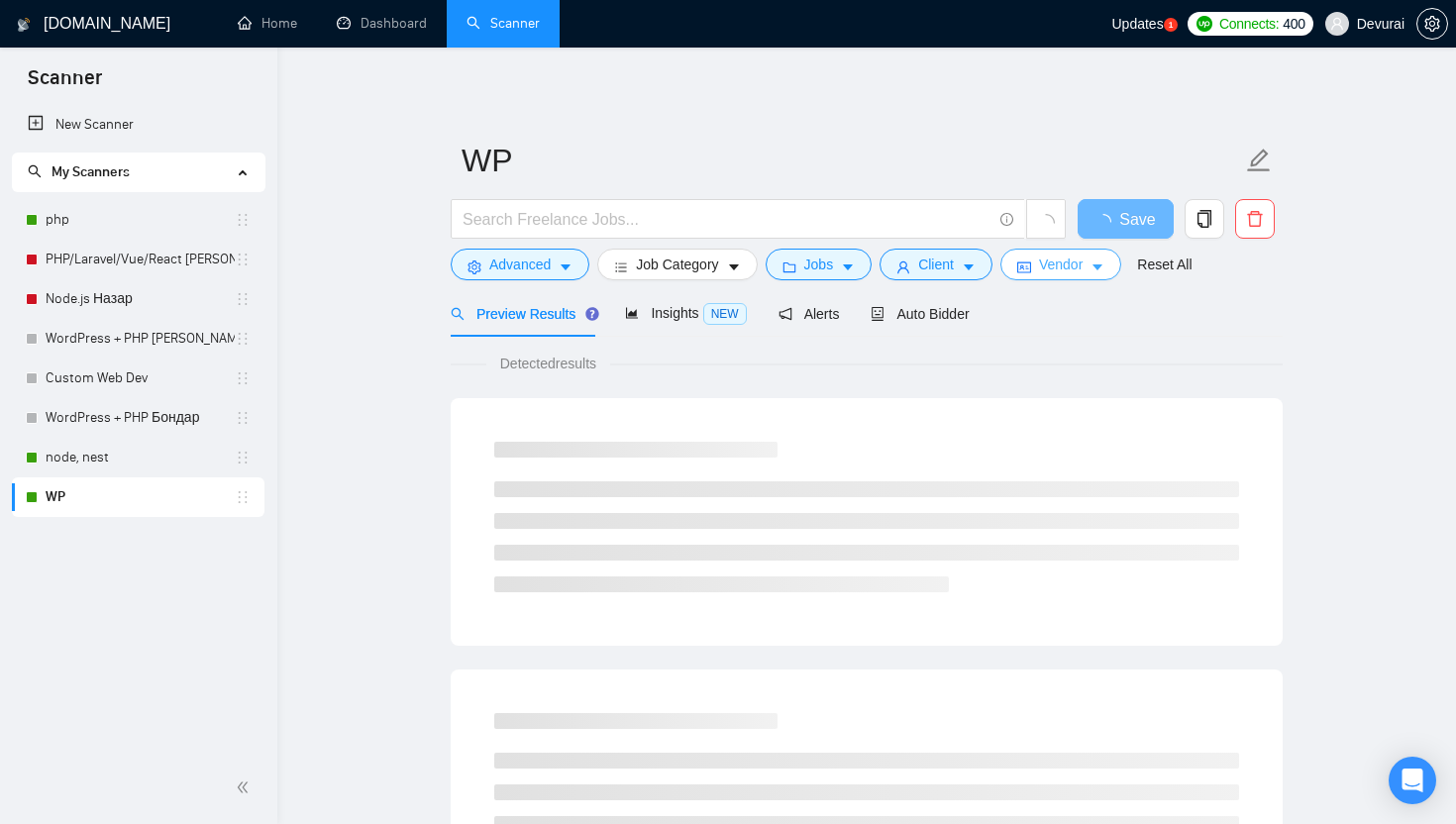 click on "Vendor" at bounding box center [1061, 264] 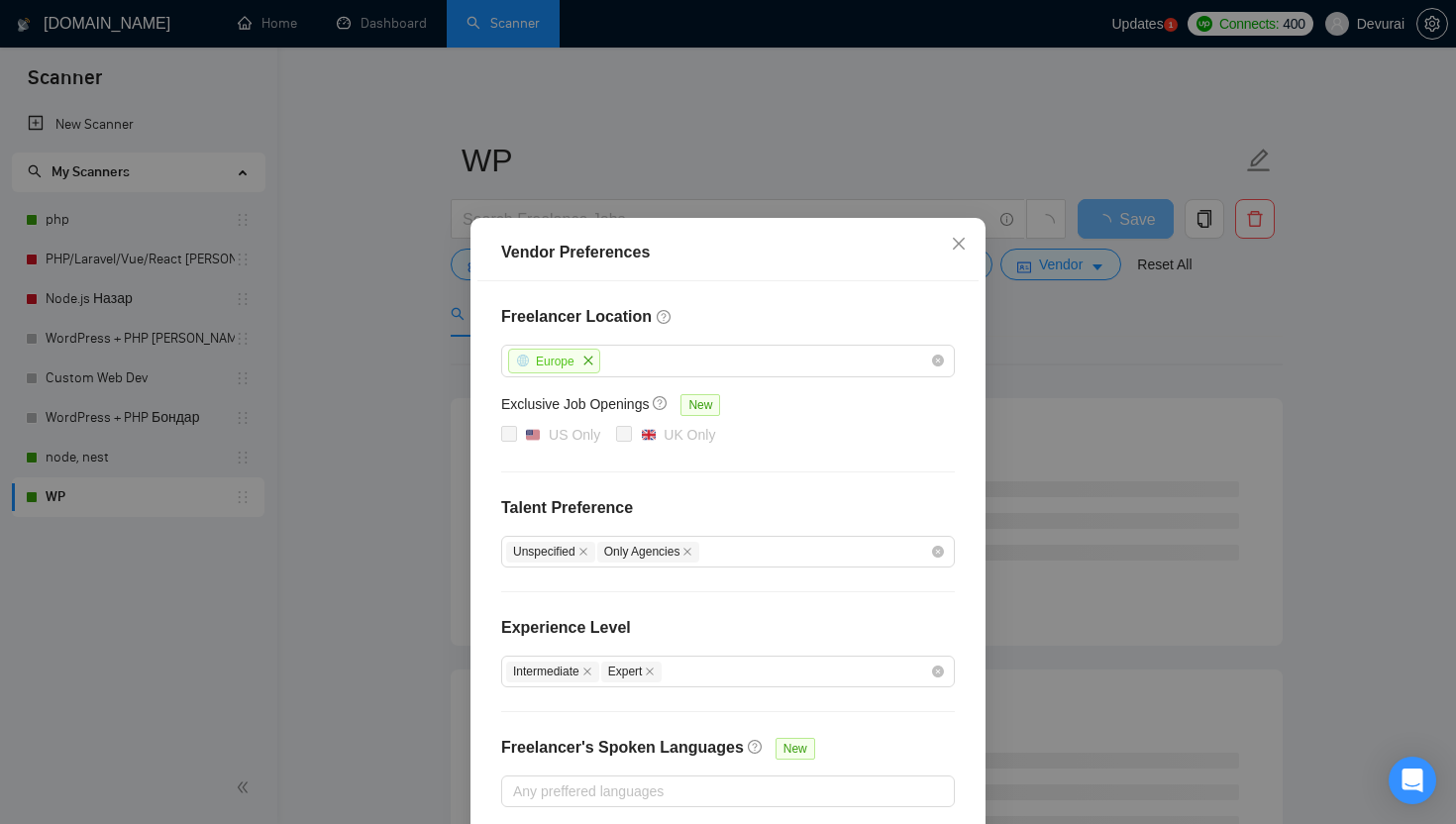 scroll, scrollTop: 92, scrollLeft: 0, axis: vertical 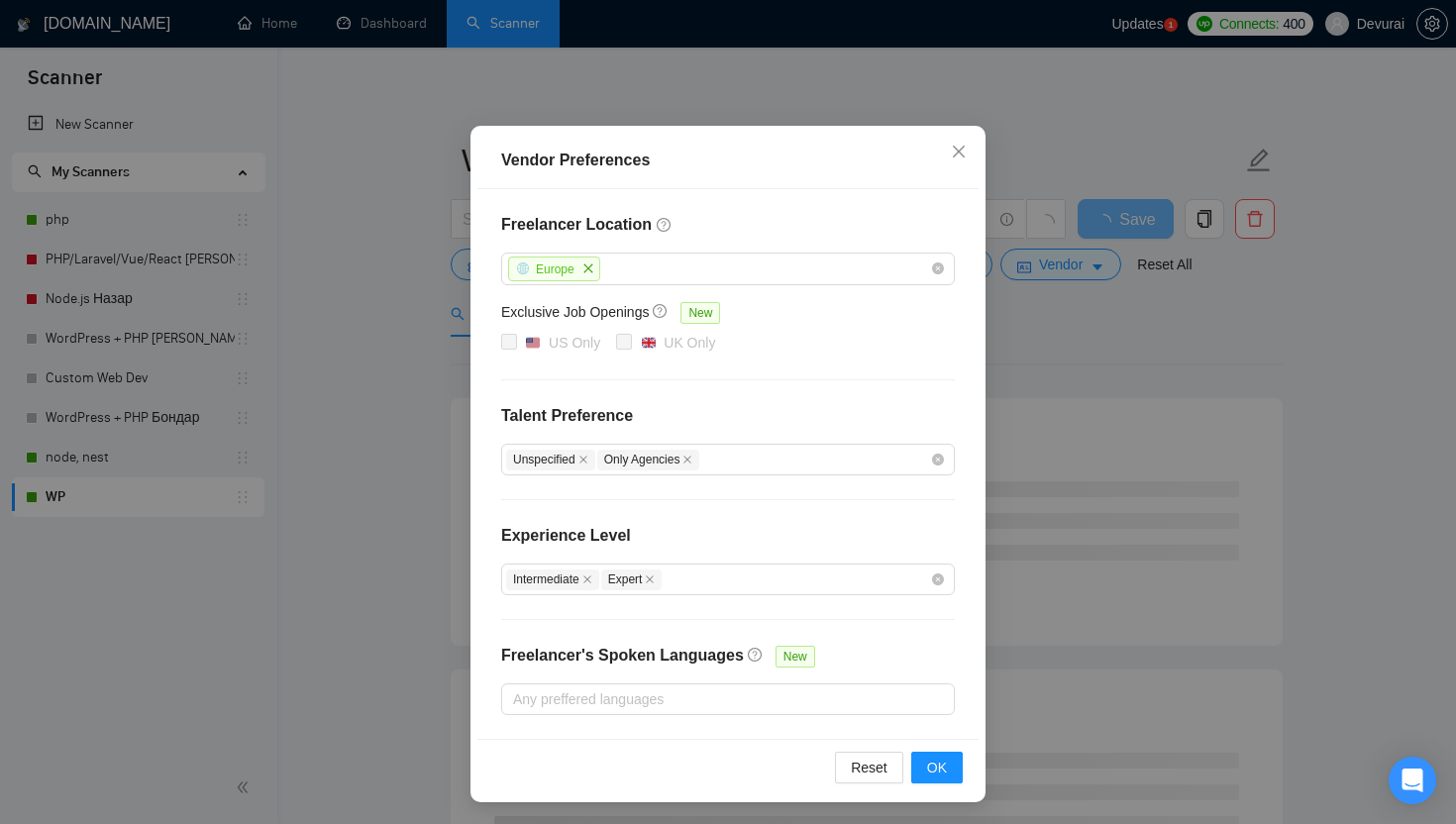 click on "Vendor Preferences Freelancer Location   [GEOGRAPHIC_DATA]   Exclusive Job Openings New [GEOGRAPHIC_DATA] Only [GEOGRAPHIC_DATA] Only Talent Preference Unspecified Only Agencies   Experience Level Intermediate Expert   Freelancer's Spoken Languages New   Any preffered languages Reset OK" at bounding box center (728, 412) 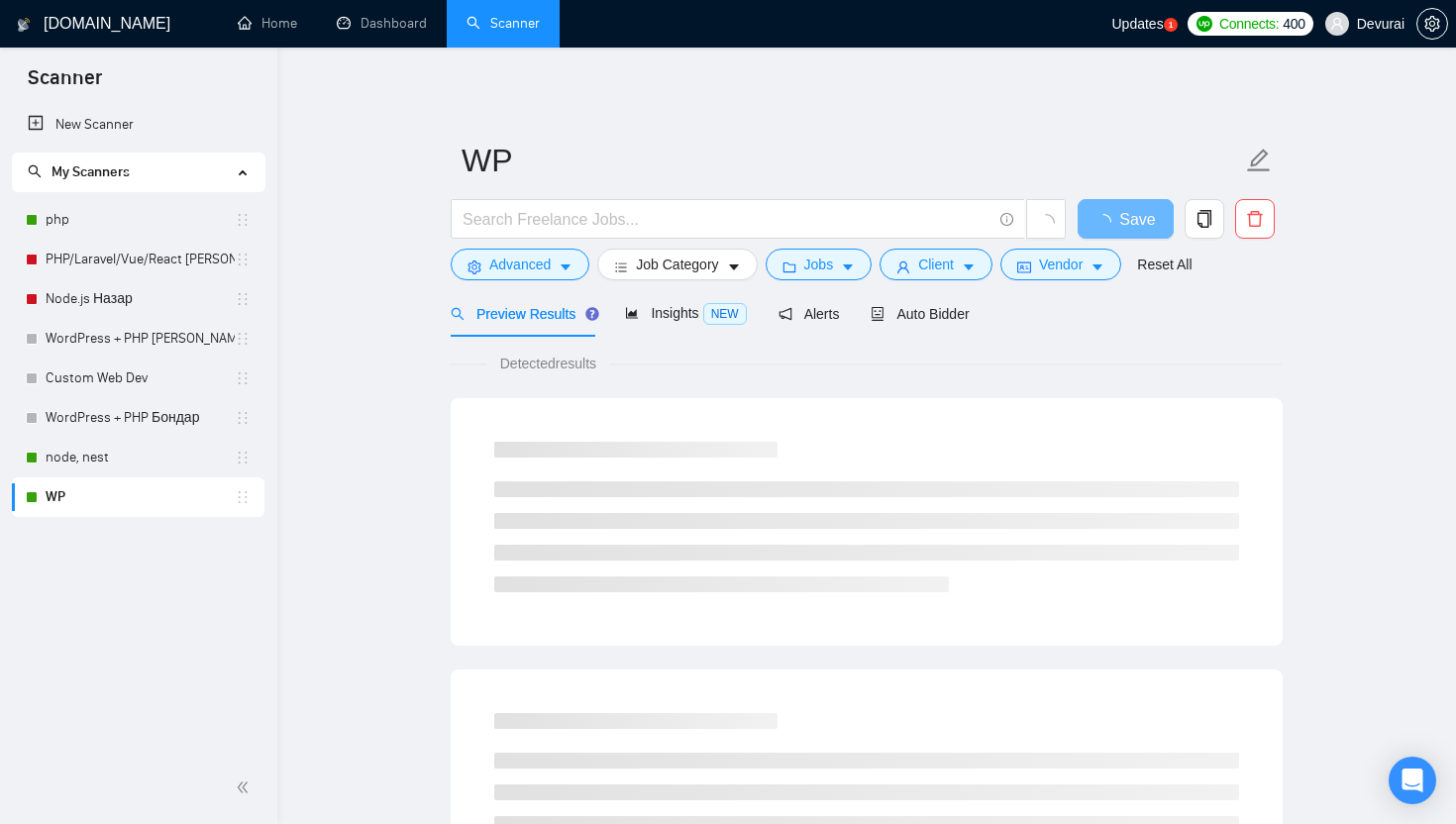 scroll, scrollTop: 0, scrollLeft: 0, axis: both 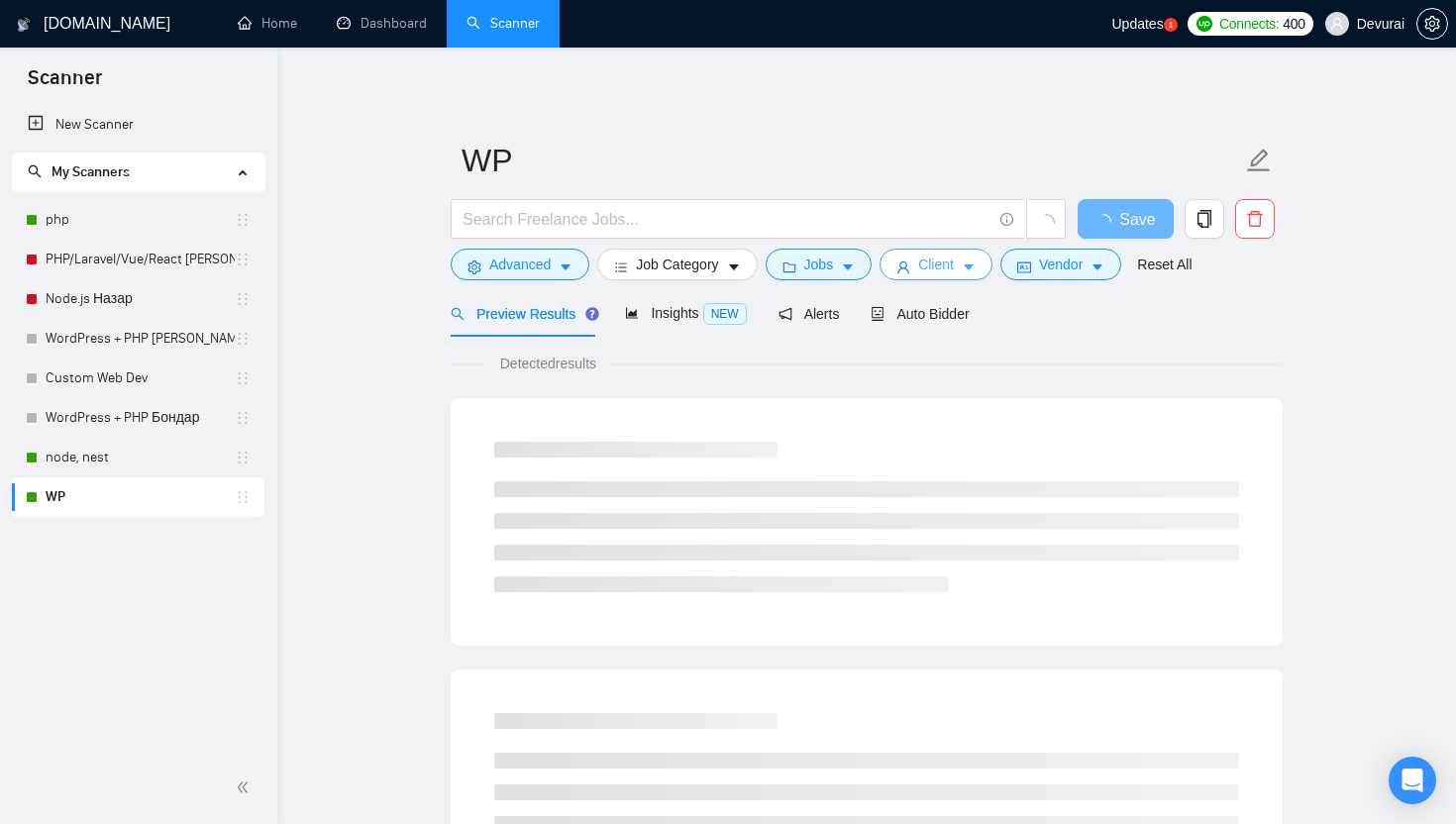 click 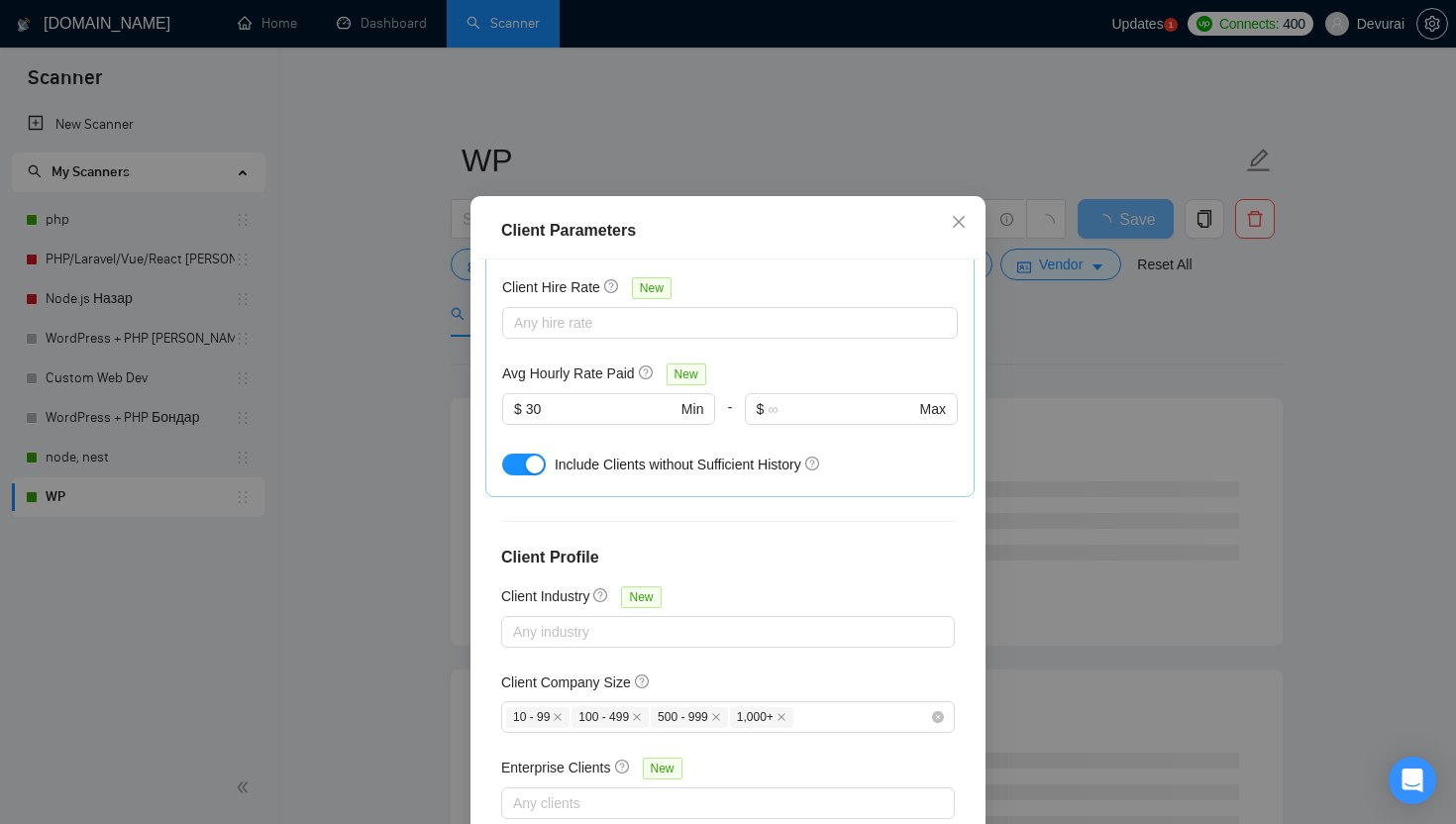 scroll, scrollTop: 121, scrollLeft: 0, axis: vertical 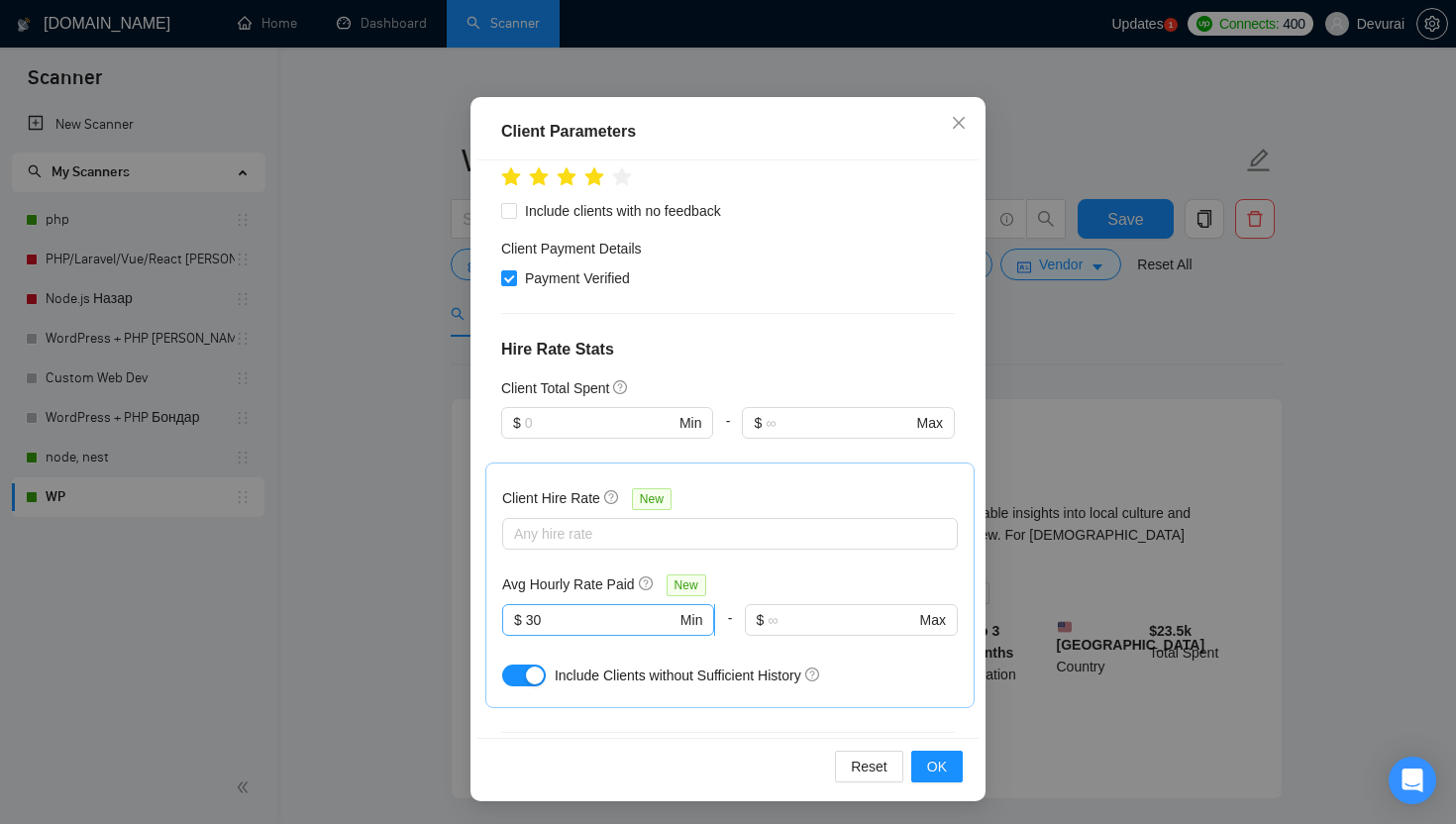click on "30" at bounding box center [601, 620] 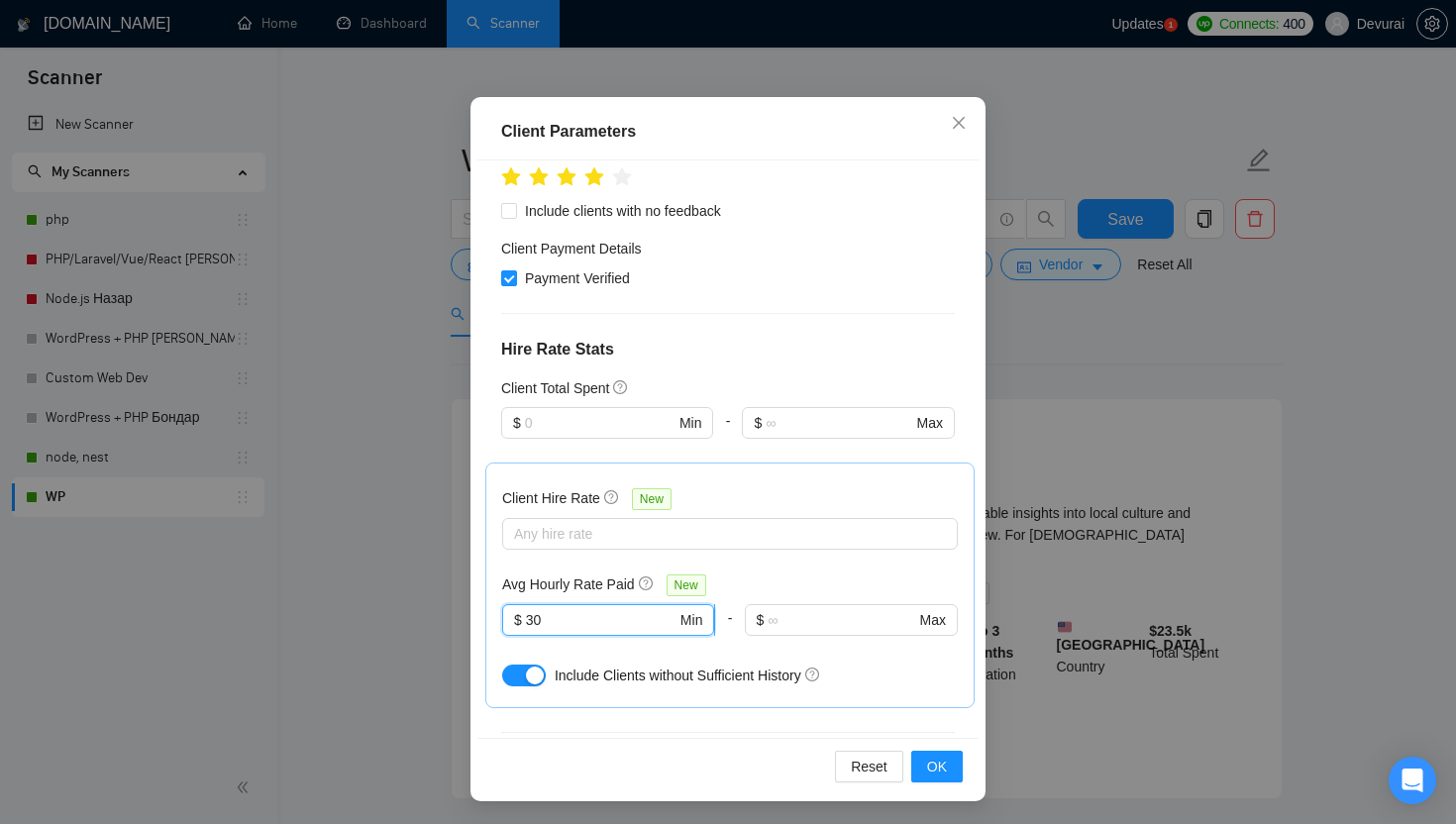 click on "30" at bounding box center [601, 620] 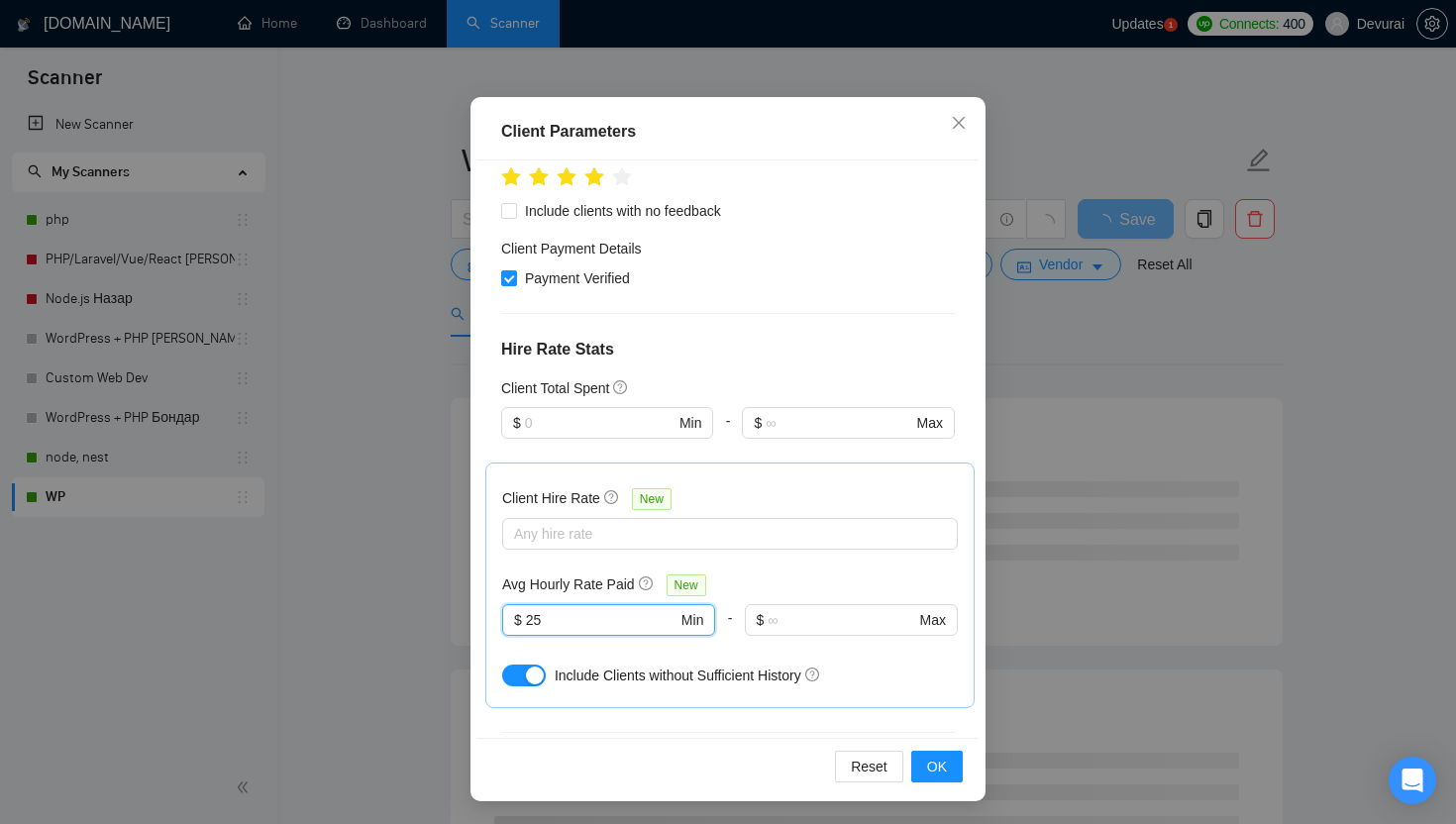 scroll, scrollTop: 0, scrollLeft: 0, axis: both 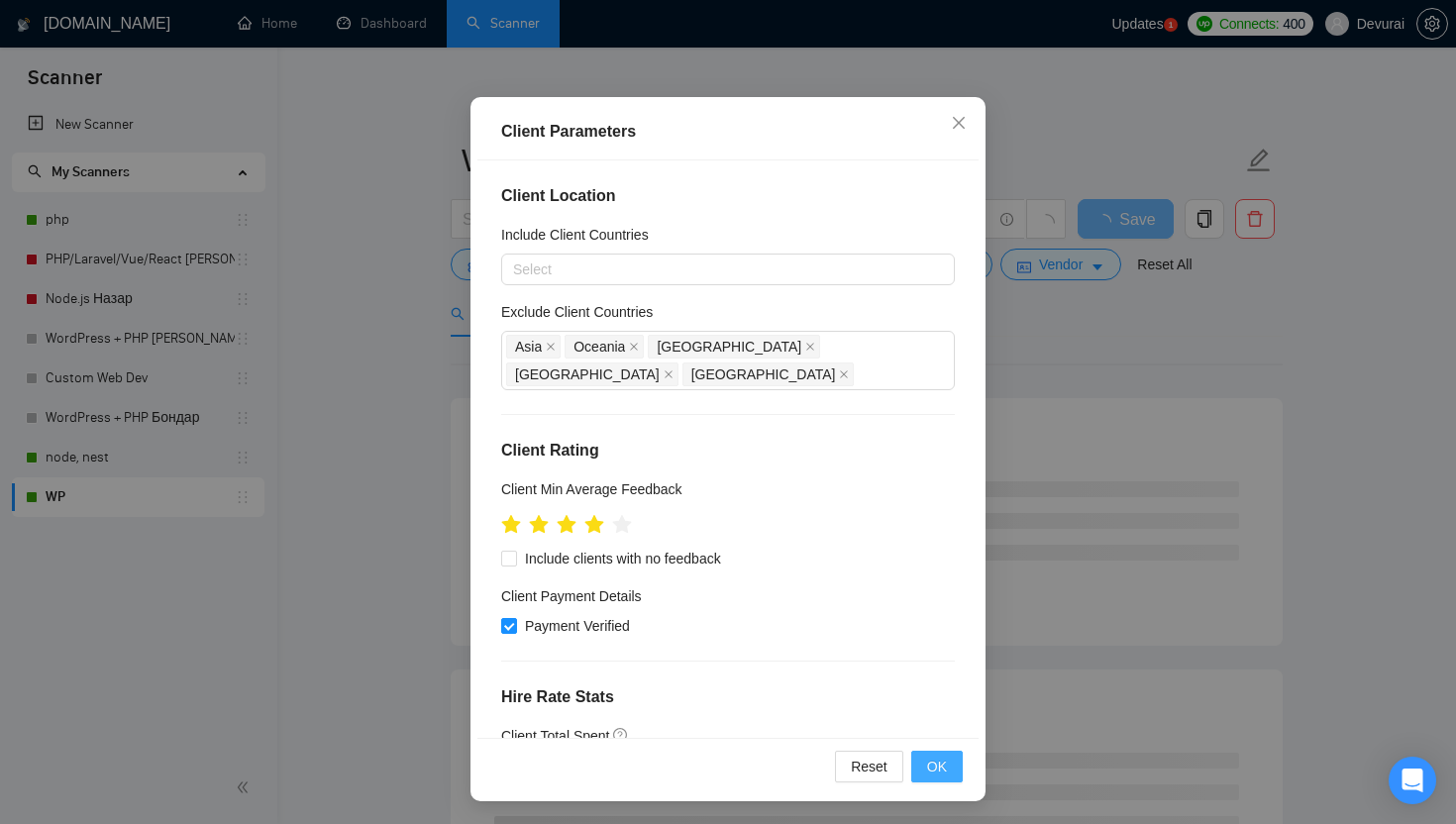 type on "25" 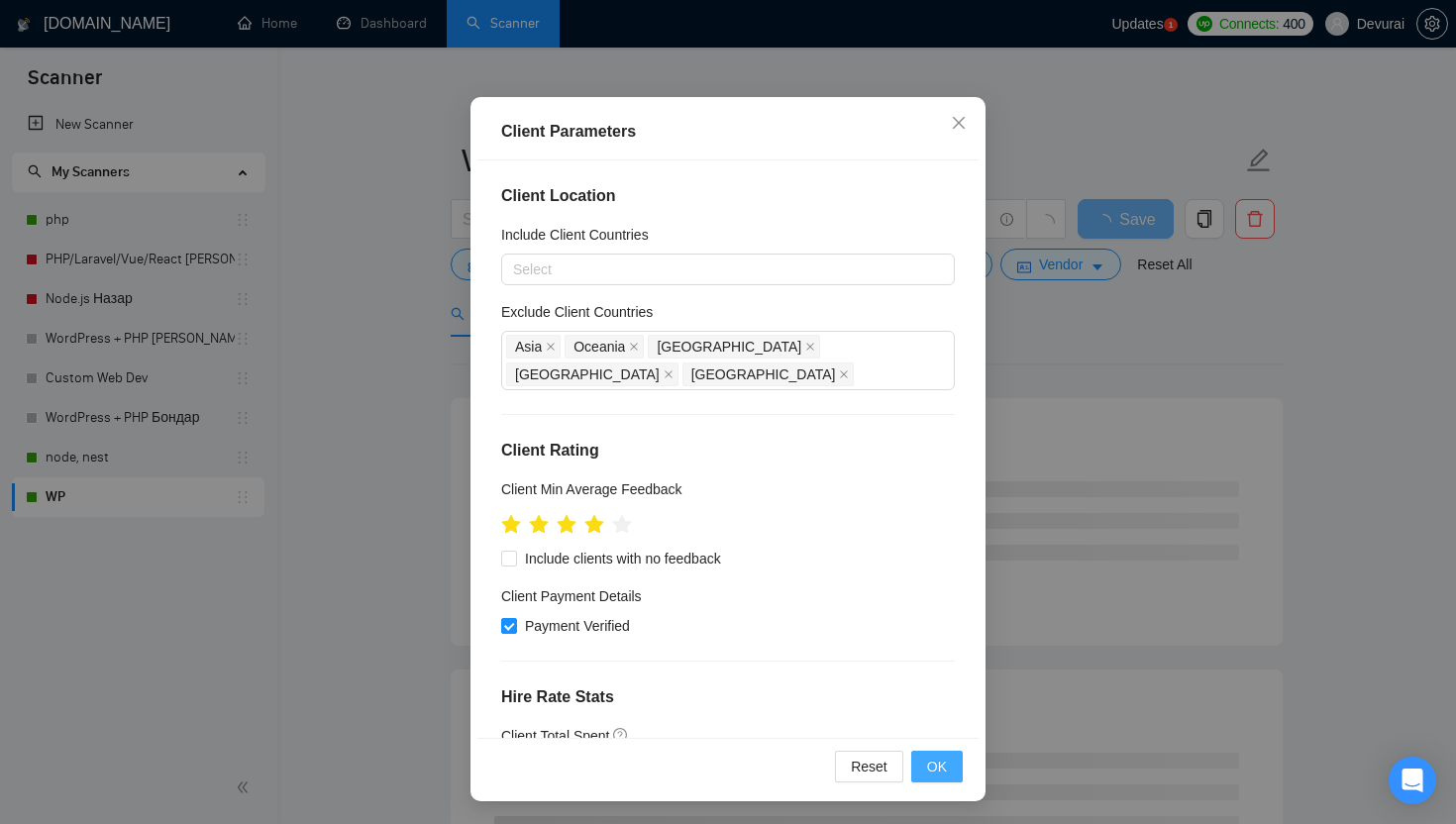 click on "OK" at bounding box center [937, 767] 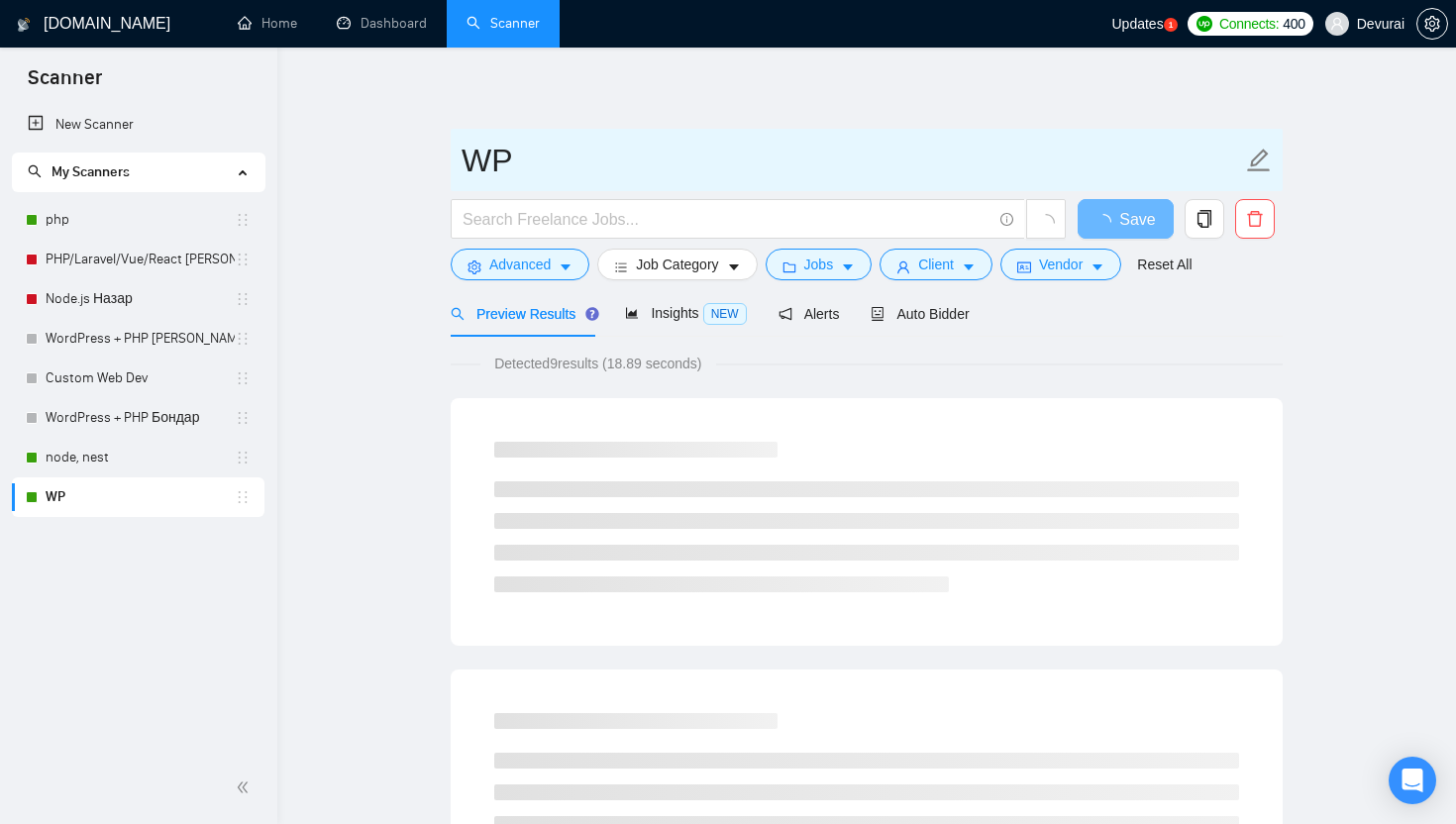 scroll, scrollTop: 22, scrollLeft: 0, axis: vertical 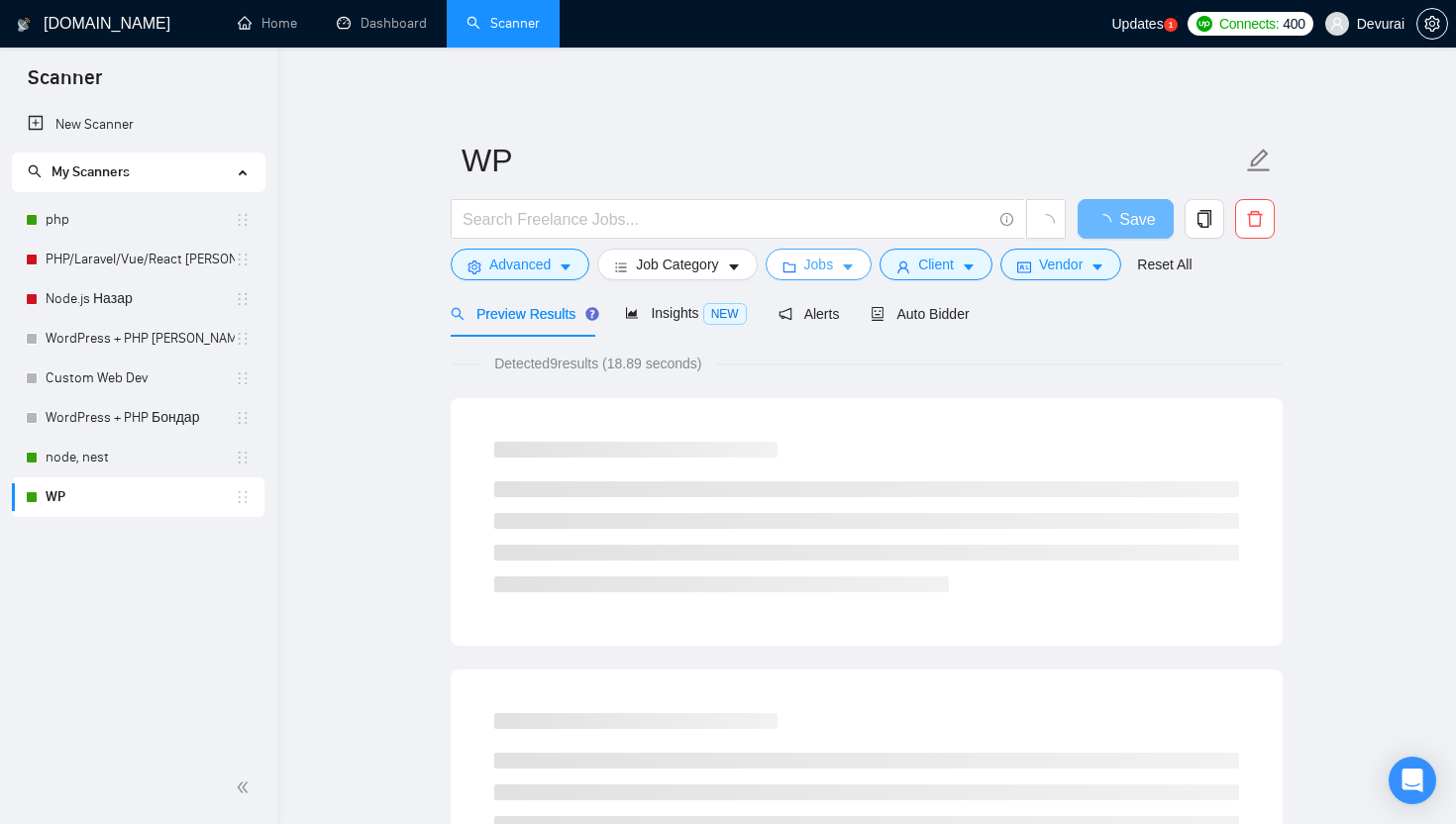 click on "Jobs" at bounding box center (819, 264) 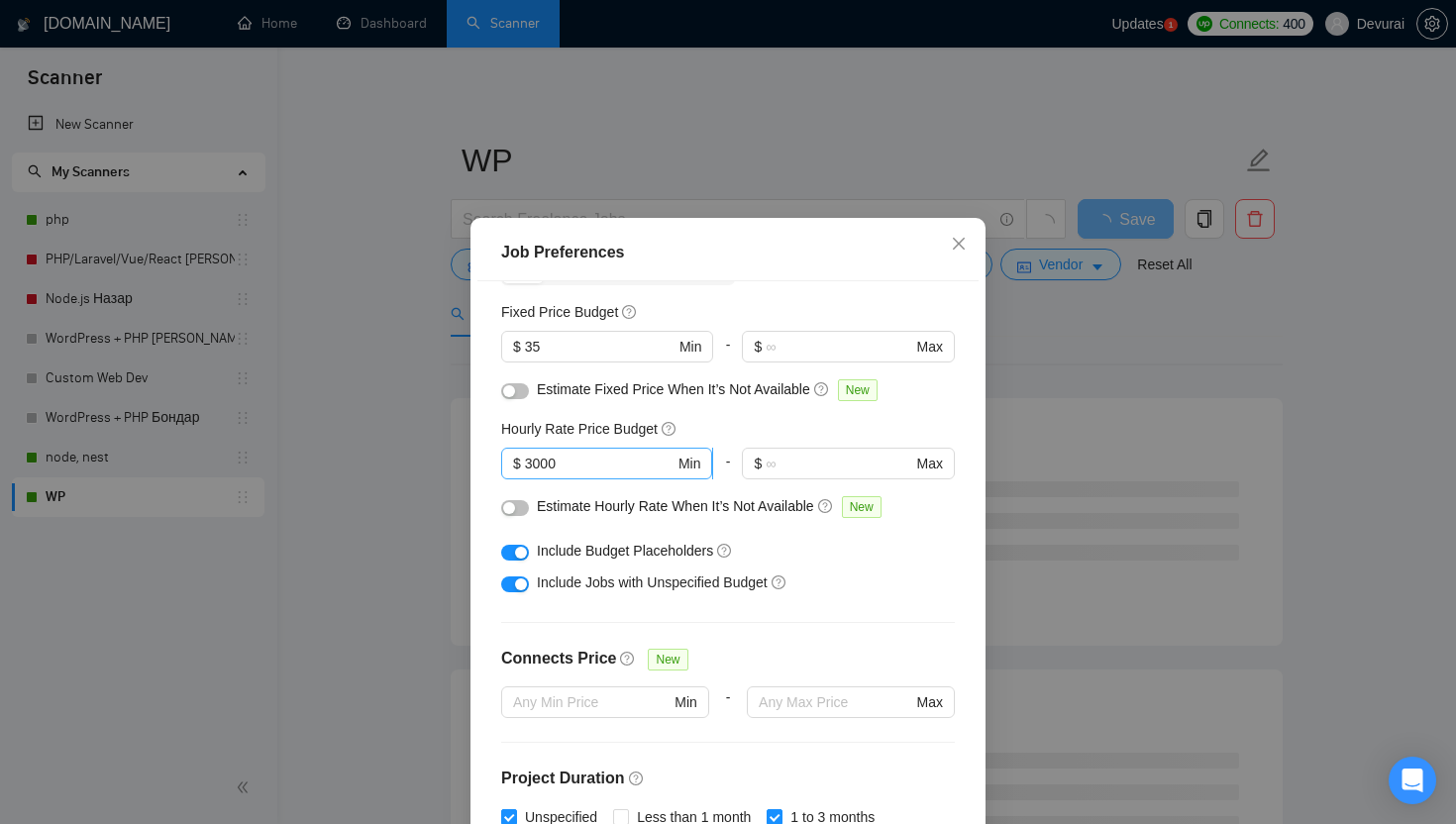 scroll, scrollTop: 540, scrollLeft: 0, axis: vertical 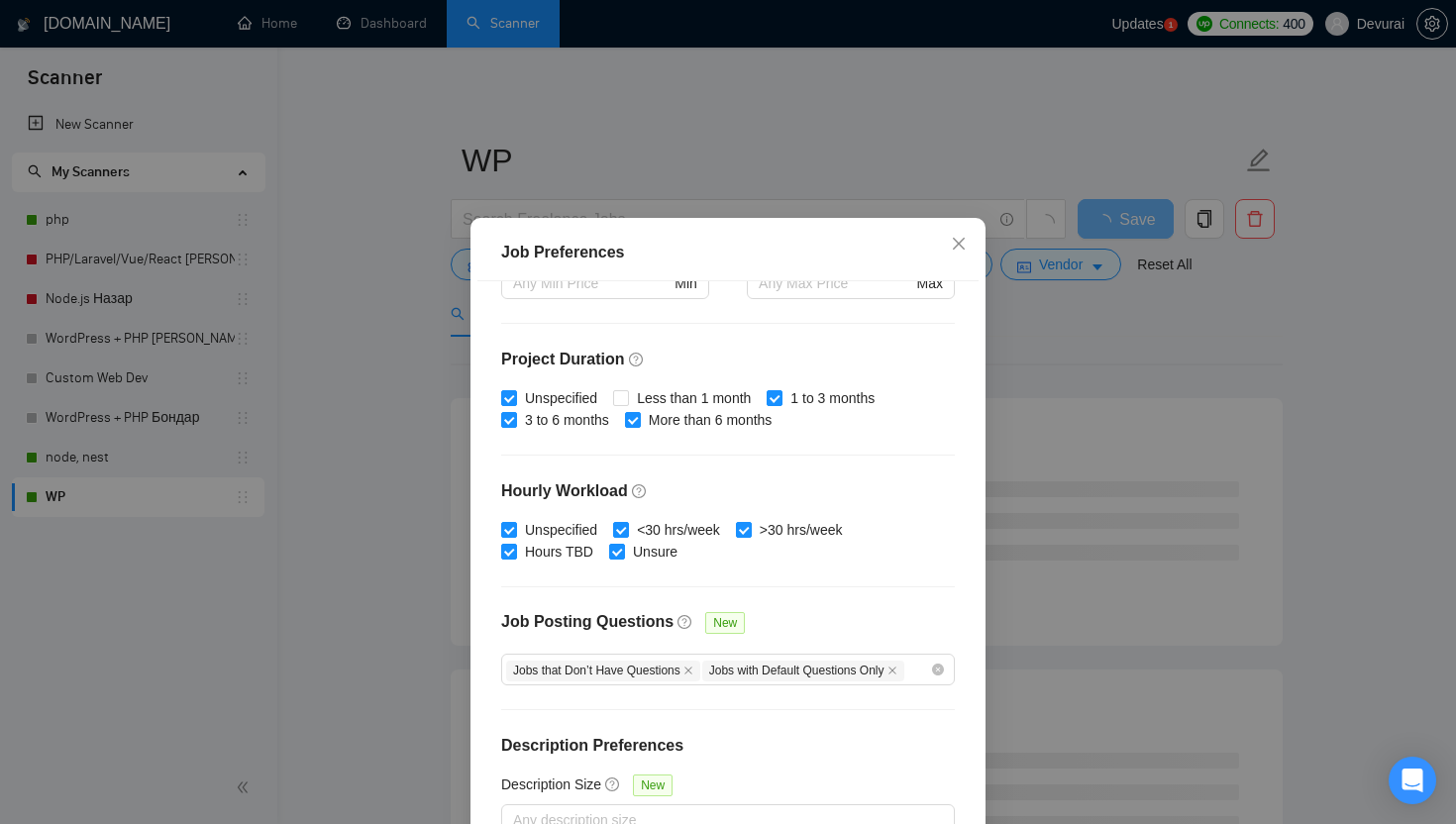 click on "Job Preferences Budget Project Type All Fixed Price Hourly Rate   Fixed Price Budget $ 35 Min - $ Max Estimate Fixed Price When It’s Not Available New   Hourly Rate Price Budget $ 3000 Min - $ Max Estimate Hourly Rate When It’s Not Available New Include Budget Placeholders Include Jobs with Unspecified Budget   Connects Price New Min - Max Project Duration   Unspecified Less than 1 month 1 to 3 months 3 to 6 months More than 6 months Hourly Workload   Unspecified <30 hrs/week >30 hrs/week Hours TBD Unsure Job Posting Questions New Jobs that Don’t Have Questions Jobs with Default Questions Only   Description Preferences Description Size New   Any description size Reset OK" at bounding box center [728, 412] 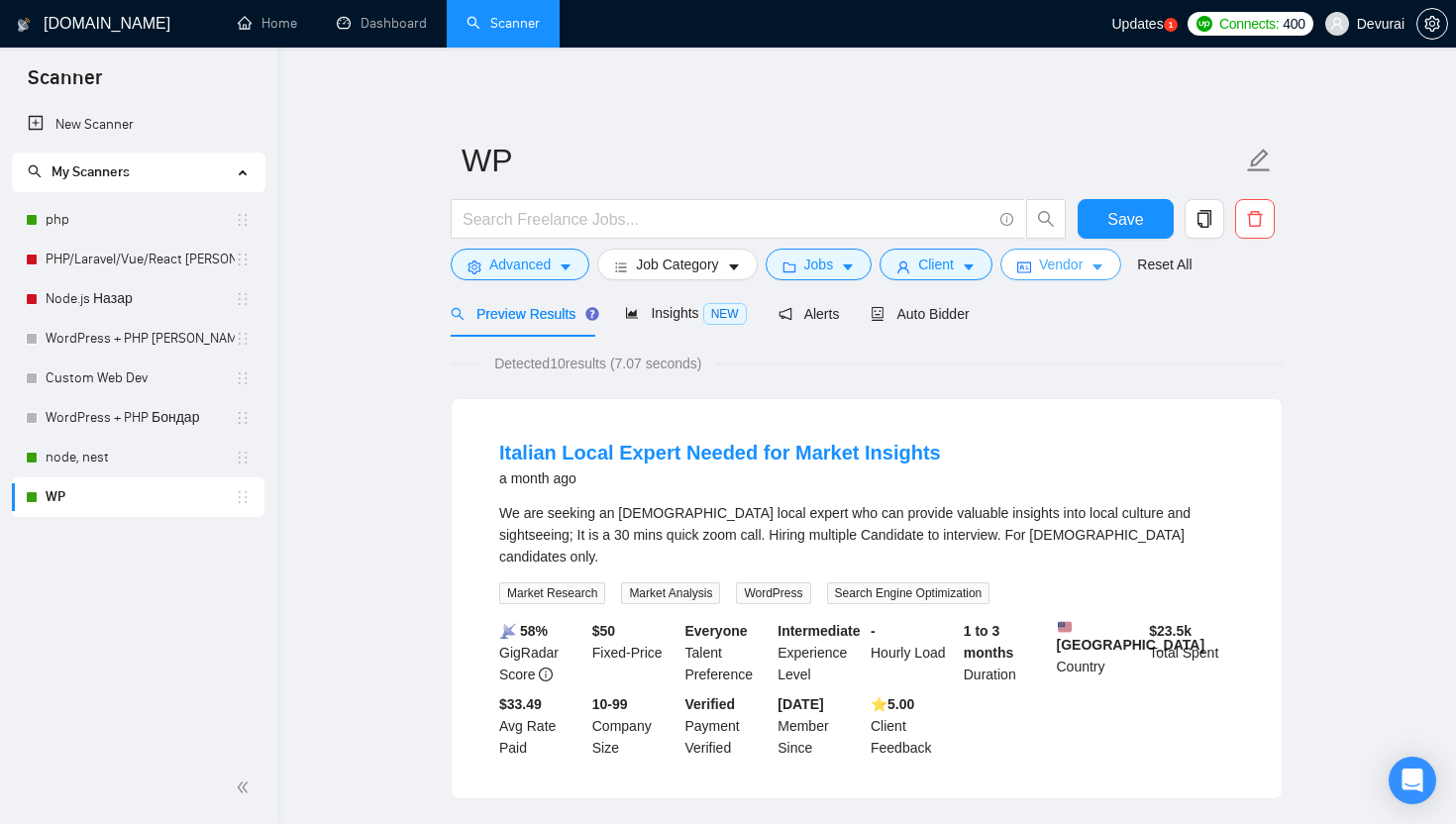 click on "Vendor" at bounding box center (1061, 264) 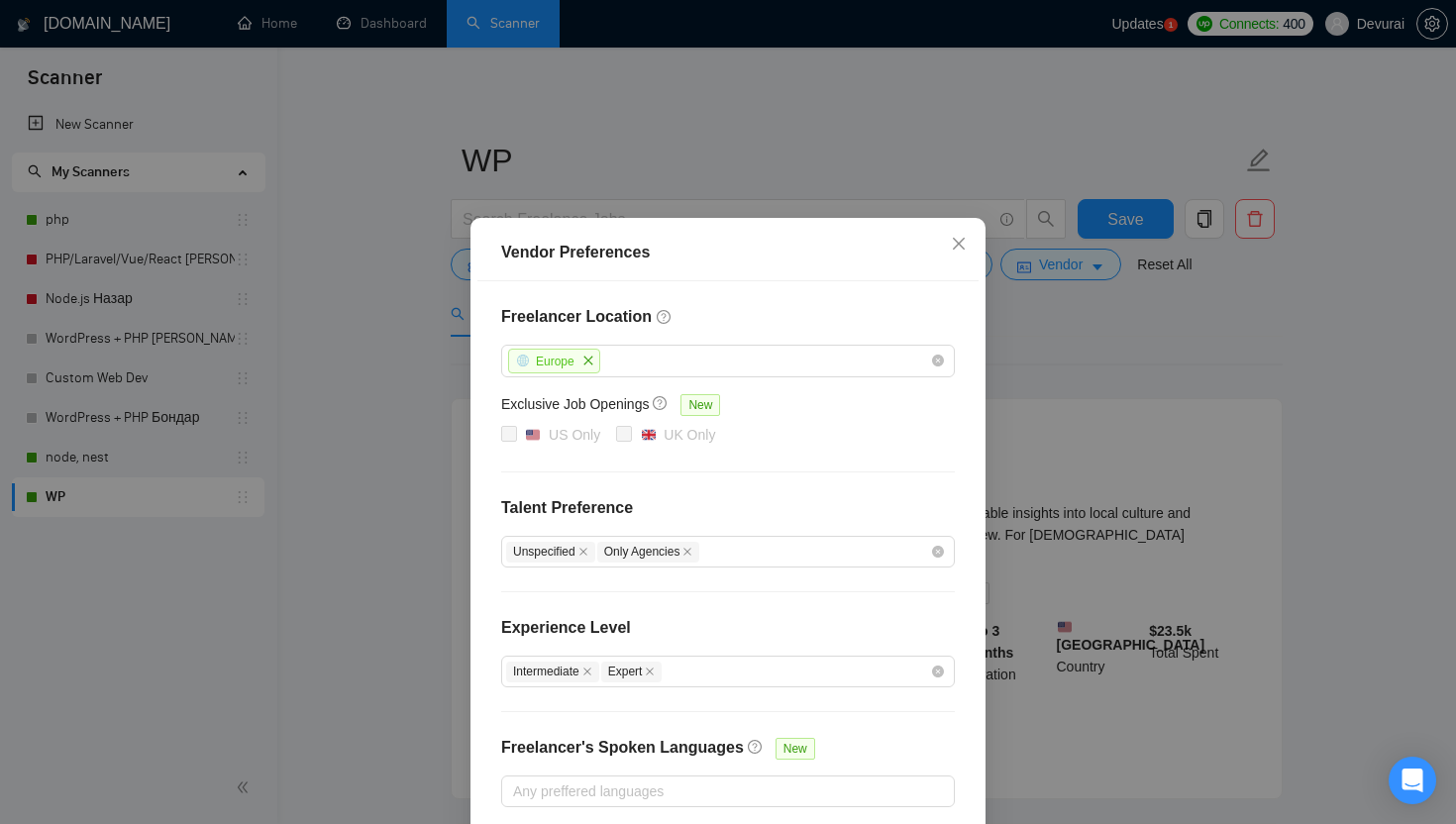 click on "Vendor Preferences Freelancer Location   [GEOGRAPHIC_DATA]   Exclusive Job Openings New [GEOGRAPHIC_DATA] Only [GEOGRAPHIC_DATA] Only Talent Preference Unspecified Only Agencies   Experience Level Intermediate Expert   Freelancer's Spoken Languages New   Any preffered languages Reset OK" at bounding box center (728, 412) 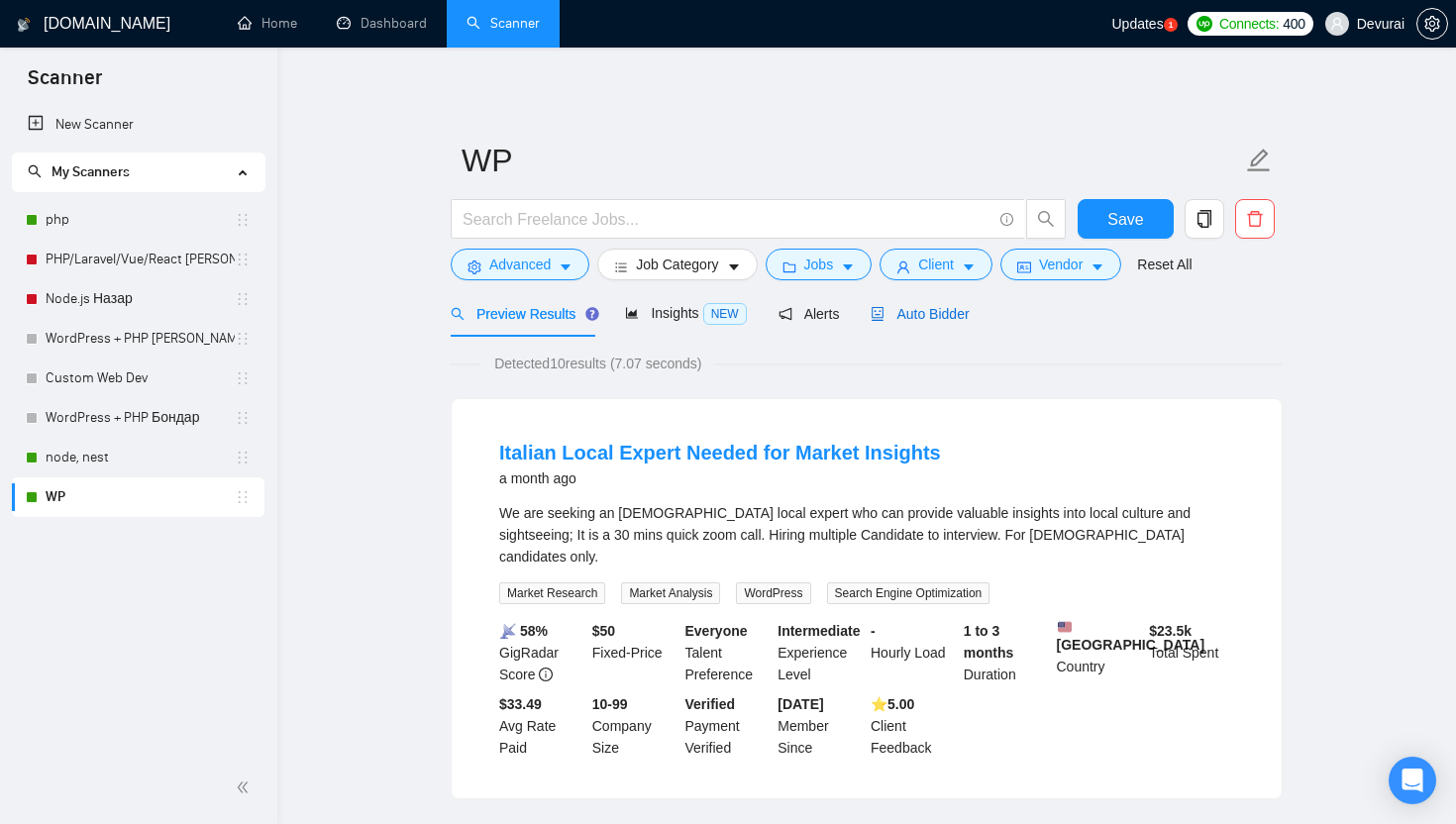 click on "Auto Bidder" at bounding box center [919, 314] 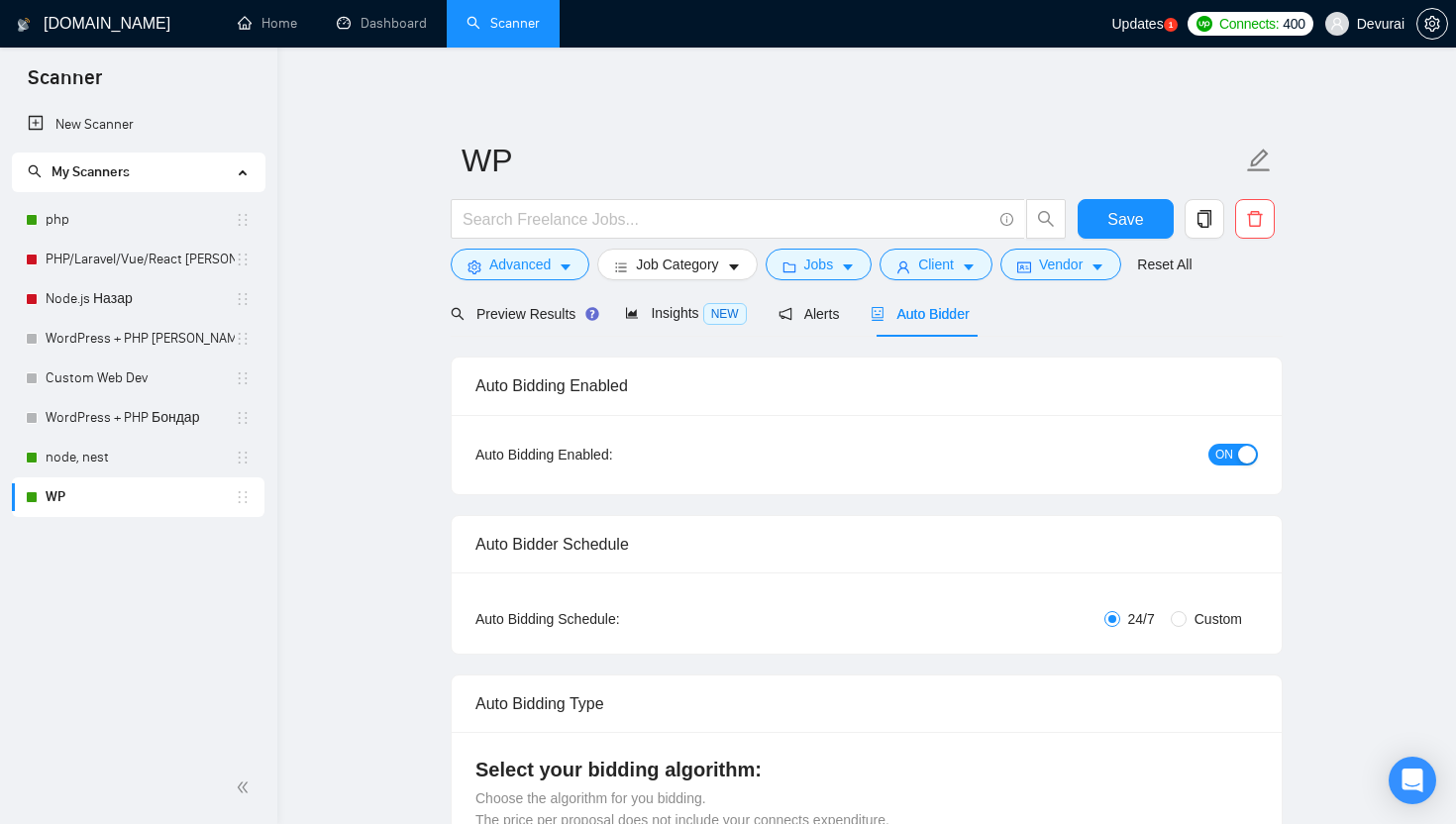 scroll, scrollTop: 197, scrollLeft: 0, axis: vertical 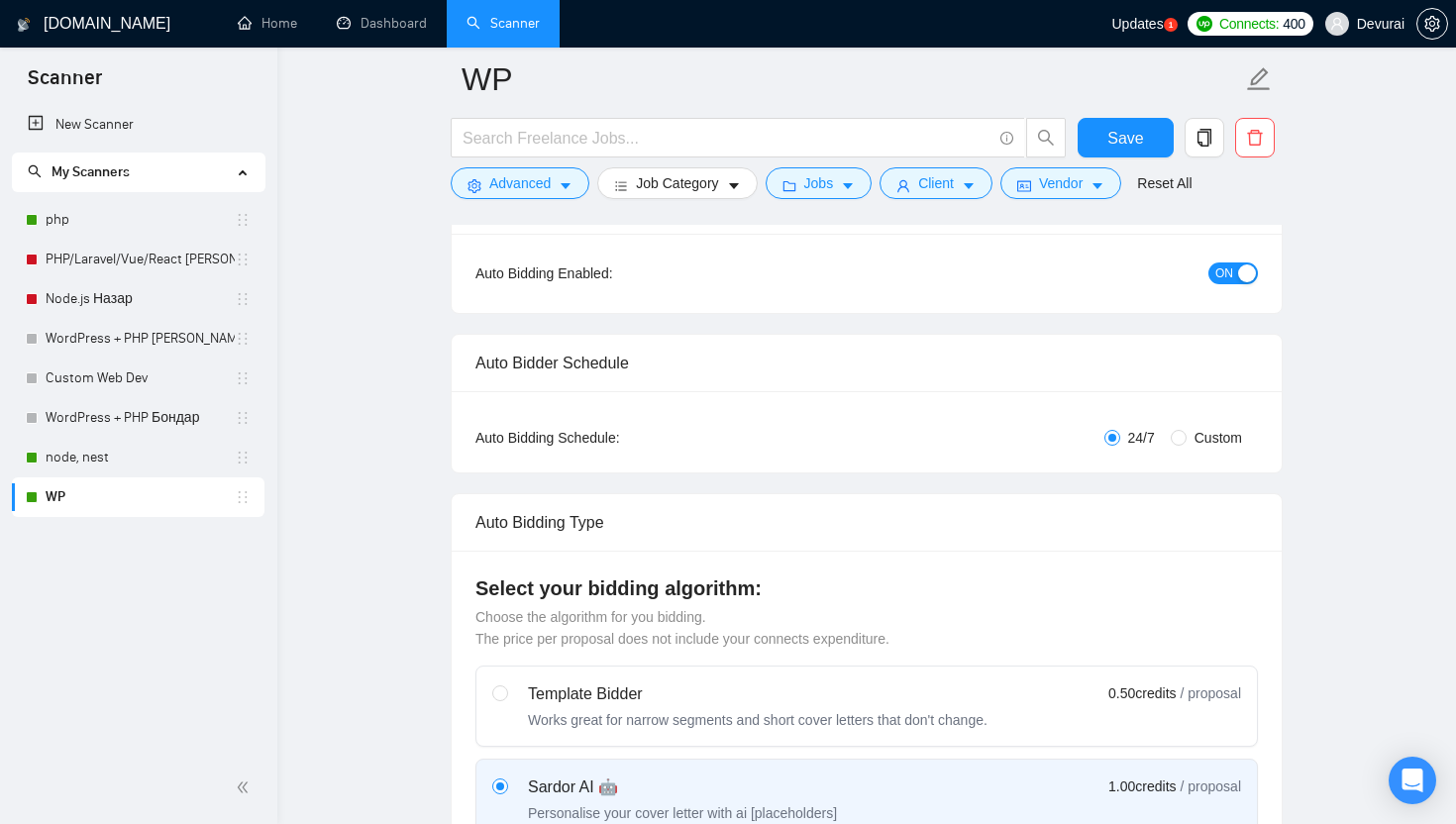 click at bounding box center [1247, 273] 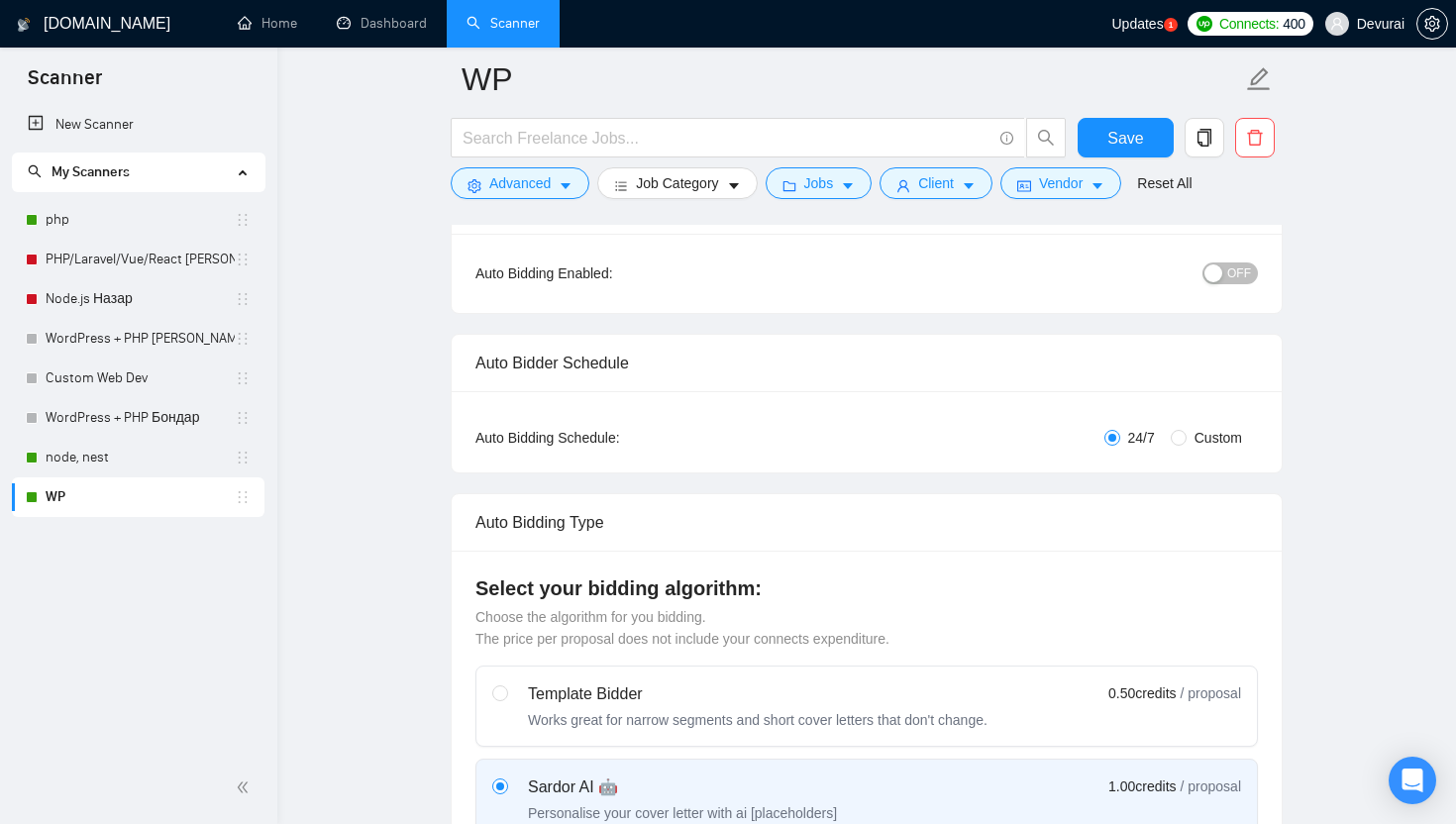 click on "OFF" at bounding box center (1239, 273) 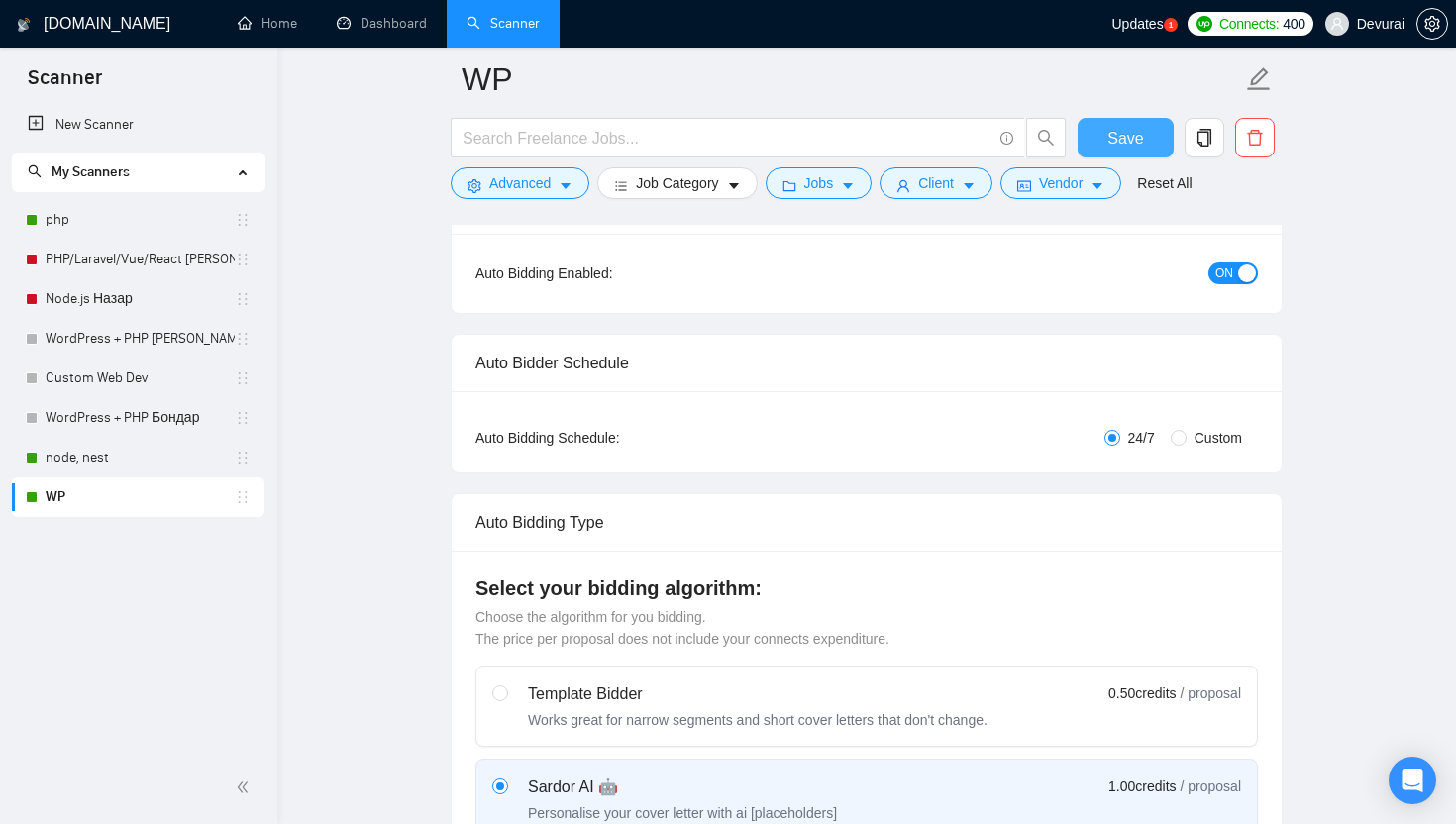 click on "Save" at bounding box center [1125, 138] 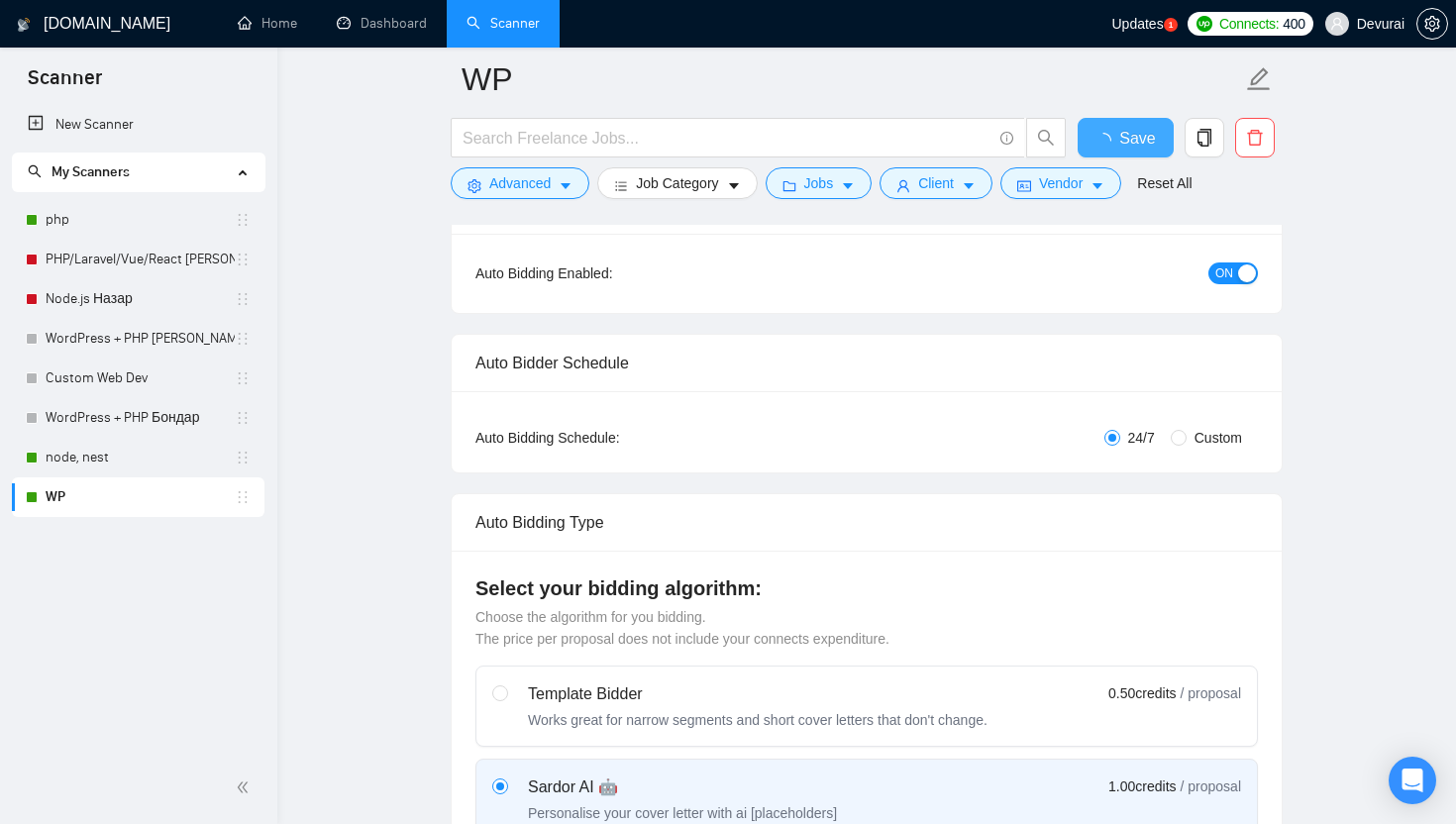 type 